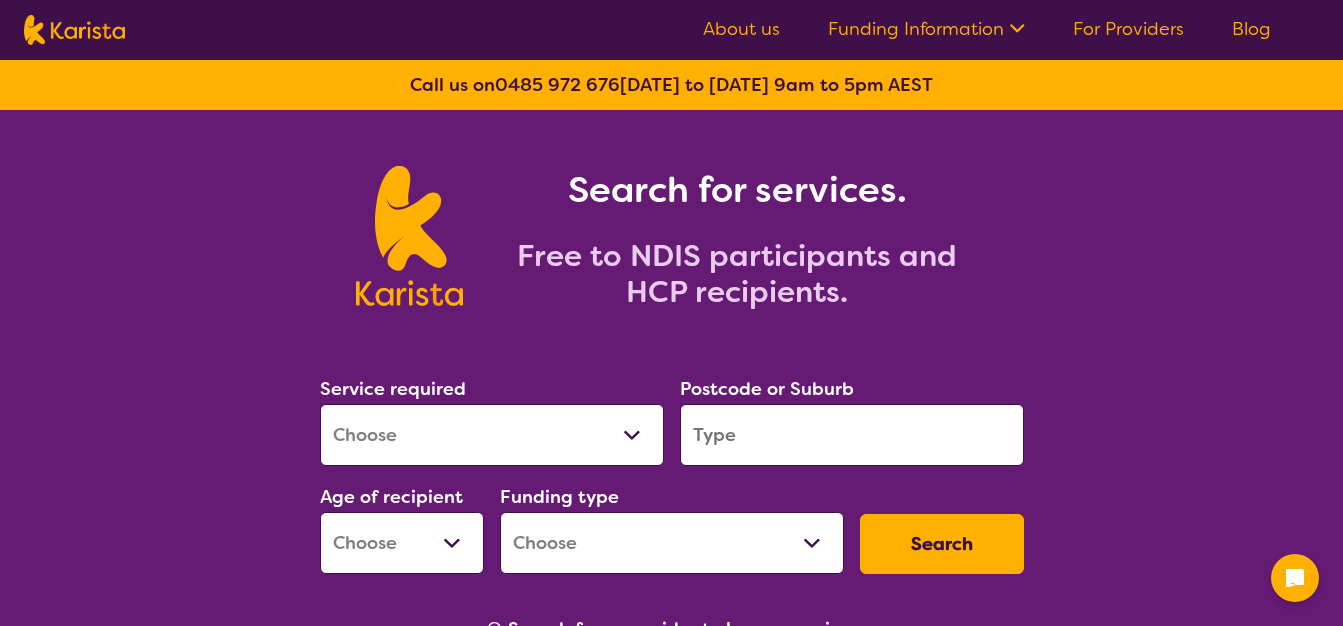 scroll, scrollTop: 0, scrollLeft: 0, axis: both 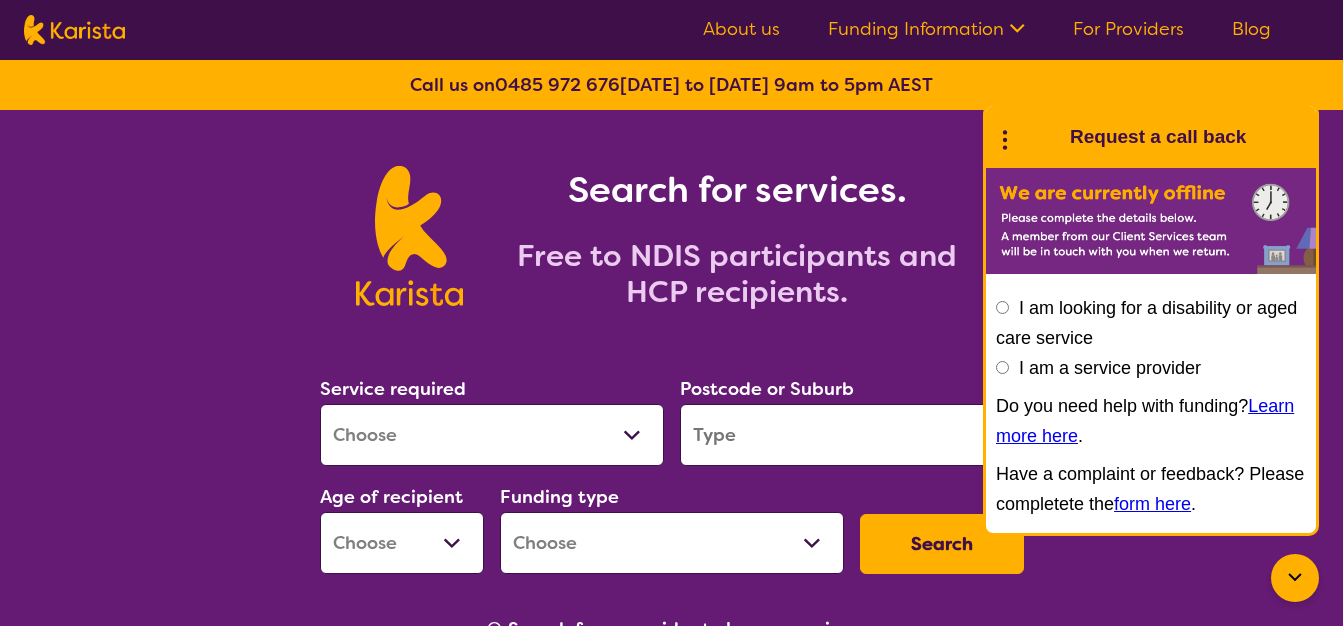 click on "Allied Health Assistant Assessment ([MEDICAL_DATA] or [MEDICAL_DATA]) Behaviour support Counselling Dietitian Domestic and home help Employment Support Exercise physiology Home Care Package Provider Key Worker NDIS Plan management NDIS Support Coordination Nursing services [MEDICAL_DATA] Personal care Physiotherapy [MEDICAL_DATA] Psychology Psychosocial Recovery Coach Respite [MEDICAL_DATA] Support worker Supported accommodation" at bounding box center [492, 435] 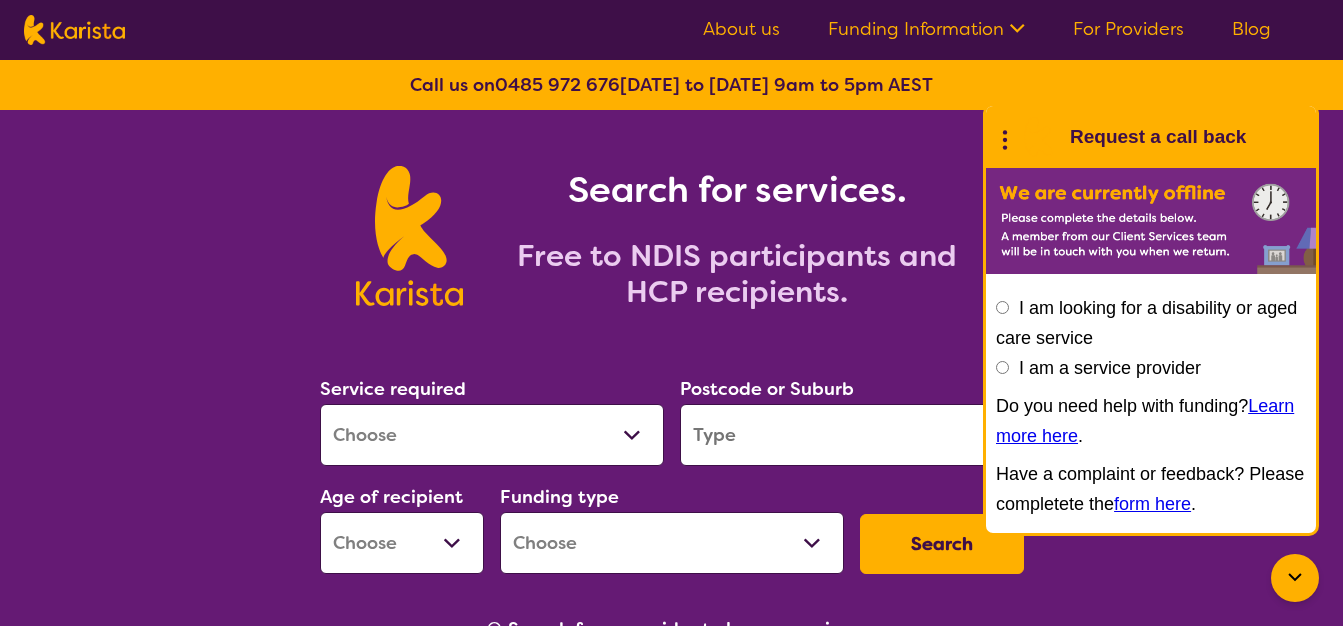 select on "[MEDICAL_DATA]" 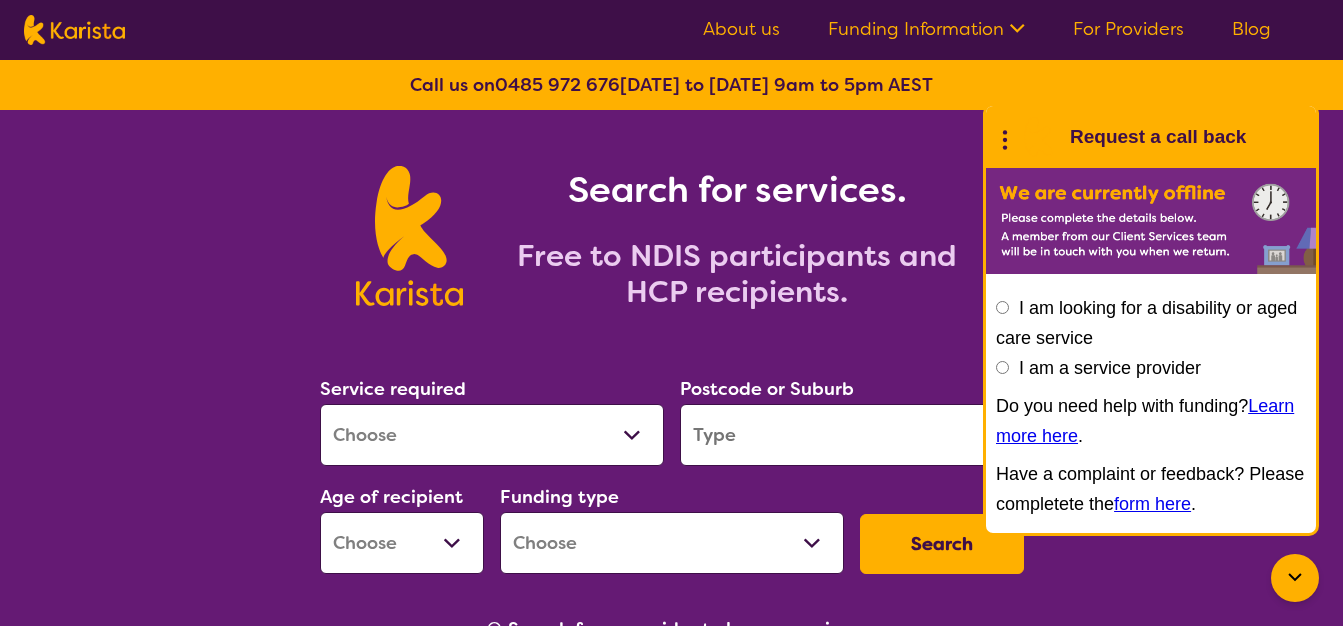 click on "Allied Health Assistant Assessment ([MEDICAL_DATA] or [MEDICAL_DATA]) Behaviour support Counselling Dietitian Domestic and home help Employment Support Exercise physiology Home Care Package Provider Key Worker NDIS Plan management NDIS Support Coordination Nursing services [MEDICAL_DATA] Personal care Physiotherapy [MEDICAL_DATA] Psychology Psychosocial Recovery Coach Respite [MEDICAL_DATA] Support worker Supported accommodation" at bounding box center (492, 435) 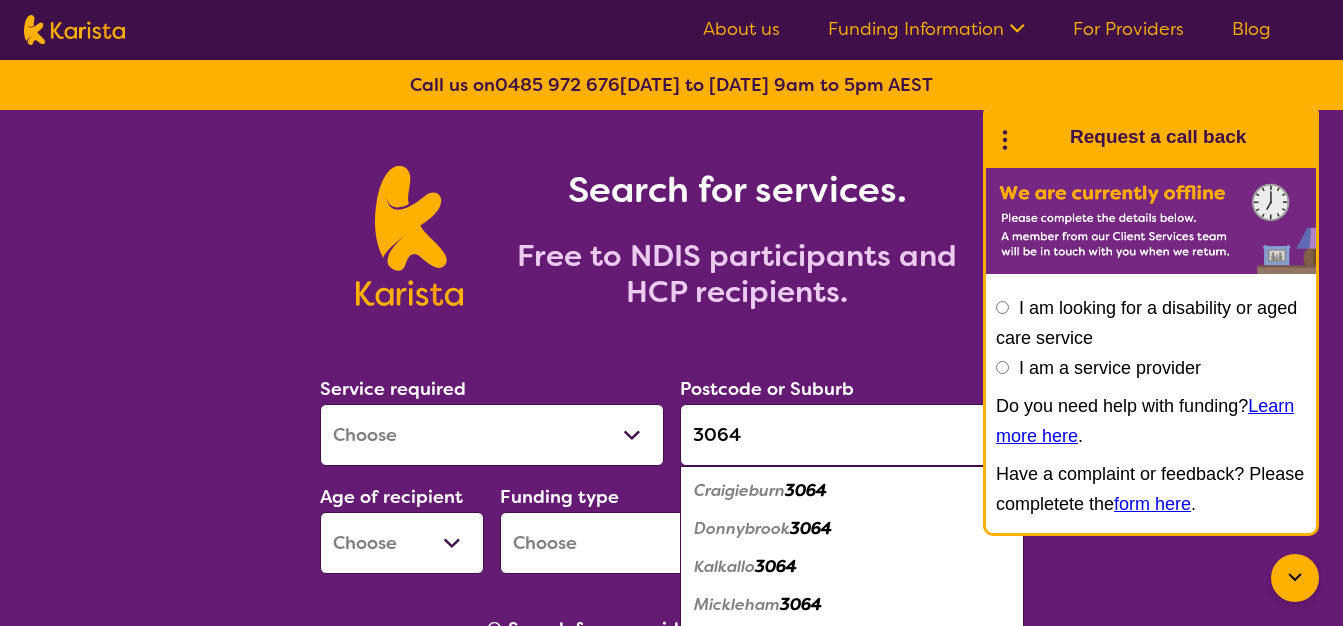 type on "3064" 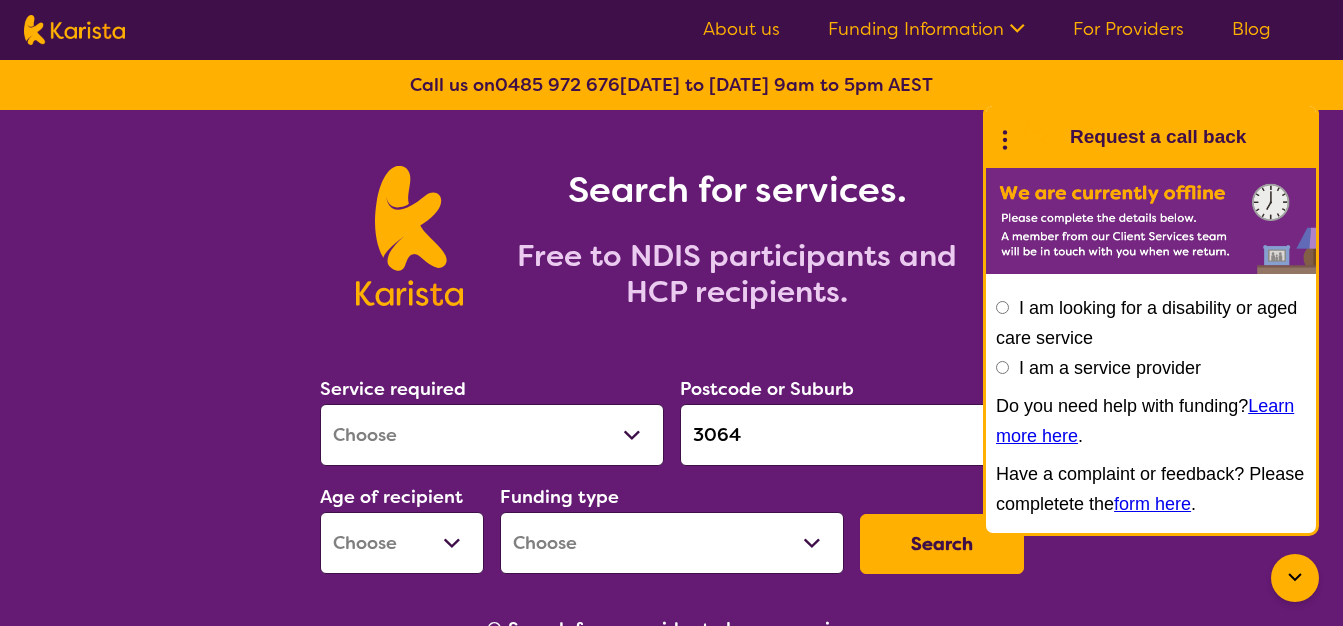 click on "Service required Allied Health Assistant Assessment ([MEDICAL_DATA] or [MEDICAL_DATA]) Behaviour support Counselling Dietitian Domestic and home help Employment Support Exercise physiology Home Care Package Provider Key Worker NDIS Plan management NDIS Support Coordination Nursing services [MEDICAL_DATA] Personal care Physiotherapy [MEDICAL_DATA] Psychology Psychosocial Recovery Coach Respite [MEDICAL_DATA] Support worker Supported accommodation" at bounding box center (492, 420) 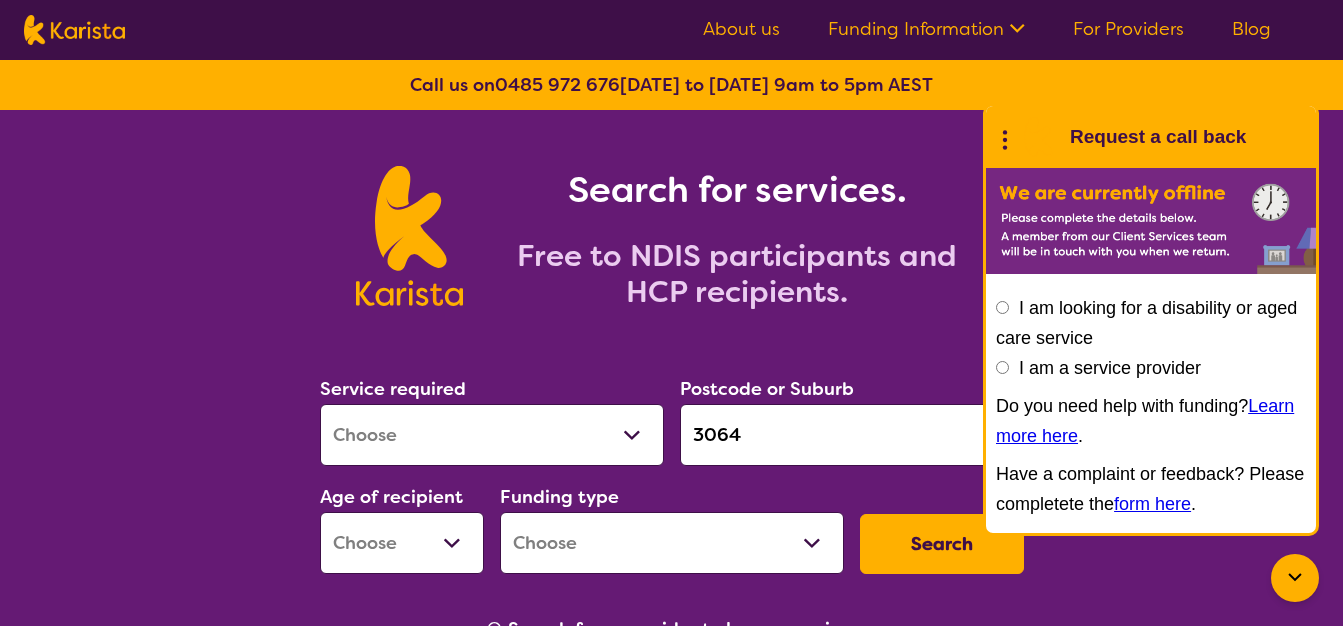 click on "Allied Health Assistant Assessment ([MEDICAL_DATA] or [MEDICAL_DATA]) Behaviour support Counselling Dietitian Domestic and home help Employment Support Exercise physiology Home Care Package Provider Key Worker NDIS Plan management NDIS Support Coordination Nursing services [MEDICAL_DATA] Personal care Physiotherapy [MEDICAL_DATA] Psychology Psychosocial Recovery Coach Respite [MEDICAL_DATA] Support worker Supported accommodation" at bounding box center [492, 435] 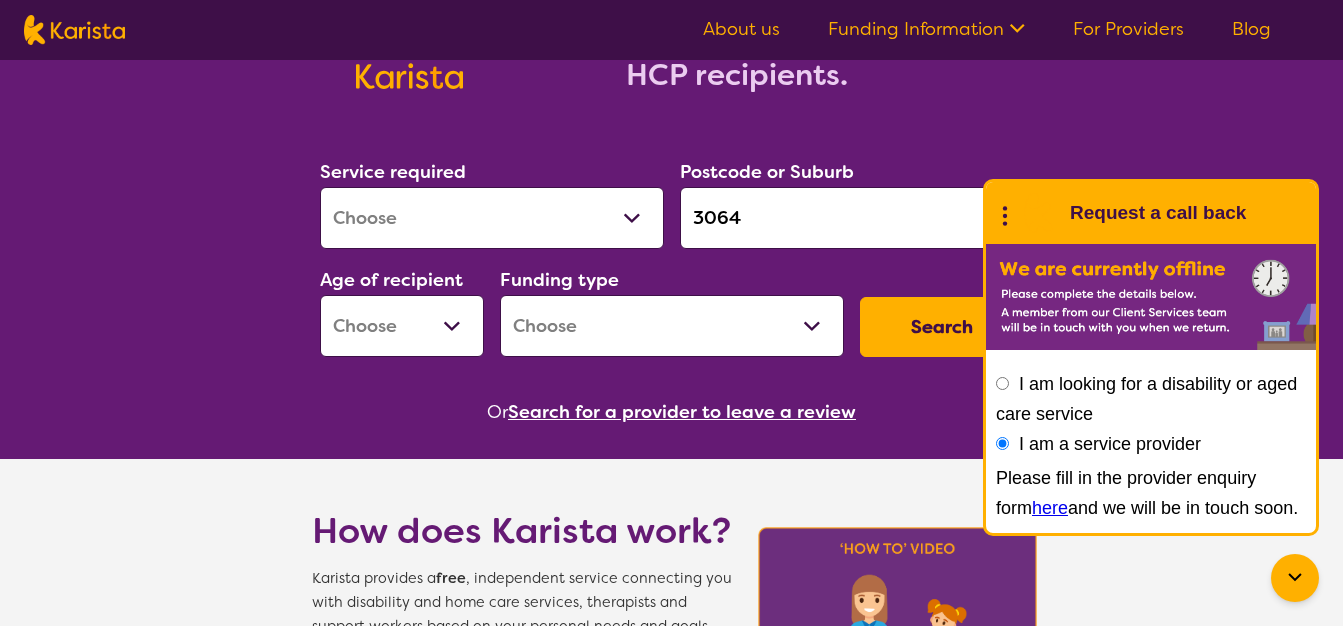 scroll, scrollTop: 220, scrollLeft: 0, axis: vertical 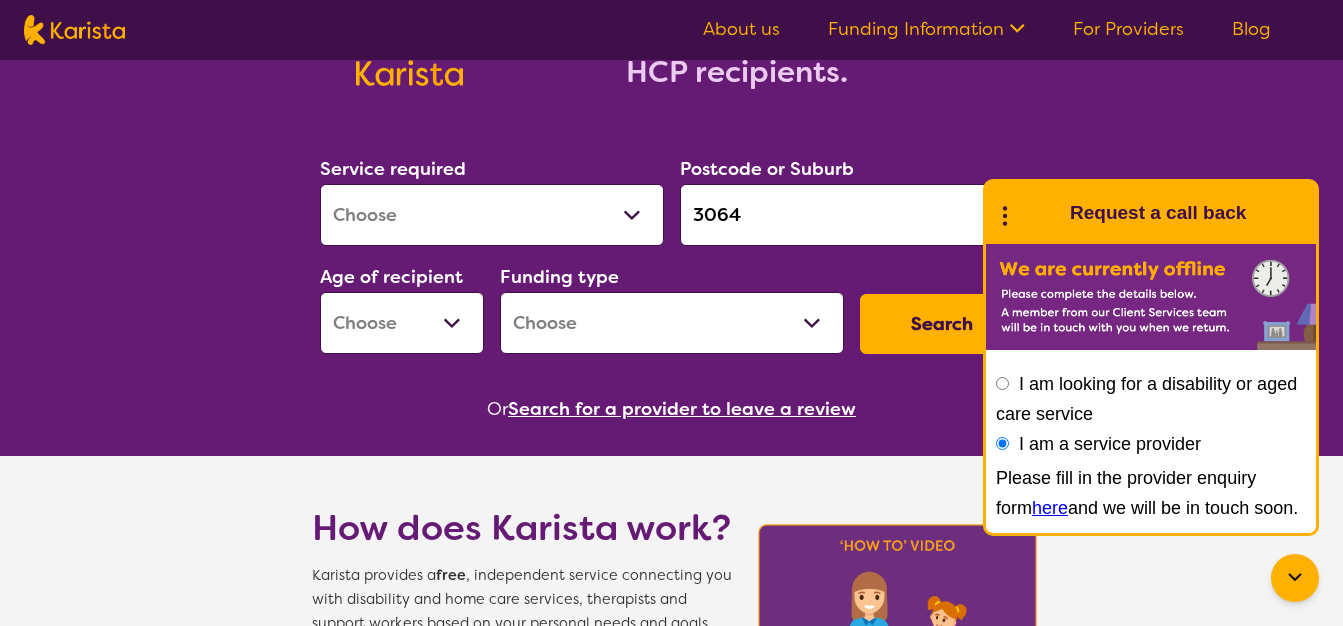 click on "Allied Health Assistant Assessment ([MEDICAL_DATA] or [MEDICAL_DATA]) Behaviour support Counselling Dietitian Domestic and home help Employment Support Exercise physiology Home Care Package Provider Key Worker NDIS Plan management NDIS Support Coordination Nursing services [MEDICAL_DATA] Personal care Physiotherapy [MEDICAL_DATA] Psychology Psychosocial Recovery Coach Respite [MEDICAL_DATA] Support worker Supported accommodation" at bounding box center (492, 215) 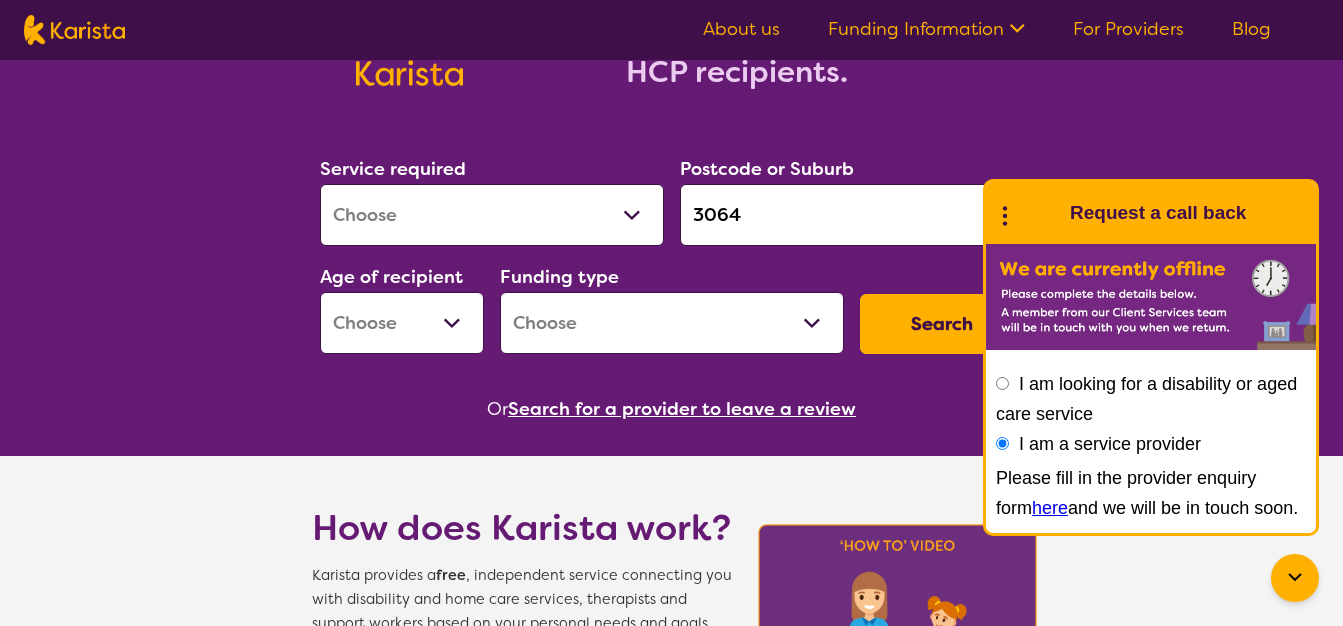 click on "Allied Health Assistant Assessment ([MEDICAL_DATA] or [MEDICAL_DATA]) Behaviour support Counselling Dietitian Domestic and home help Employment Support Exercise physiology Home Care Package Provider Key Worker NDIS Plan management NDIS Support Coordination Nursing services [MEDICAL_DATA] Personal care Physiotherapy [MEDICAL_DATA] Psychology Psychosocial Recovery Coach Respite [MEDICAL_DATA] Support worker Supported accommodation" at bounding box center (492, 215) 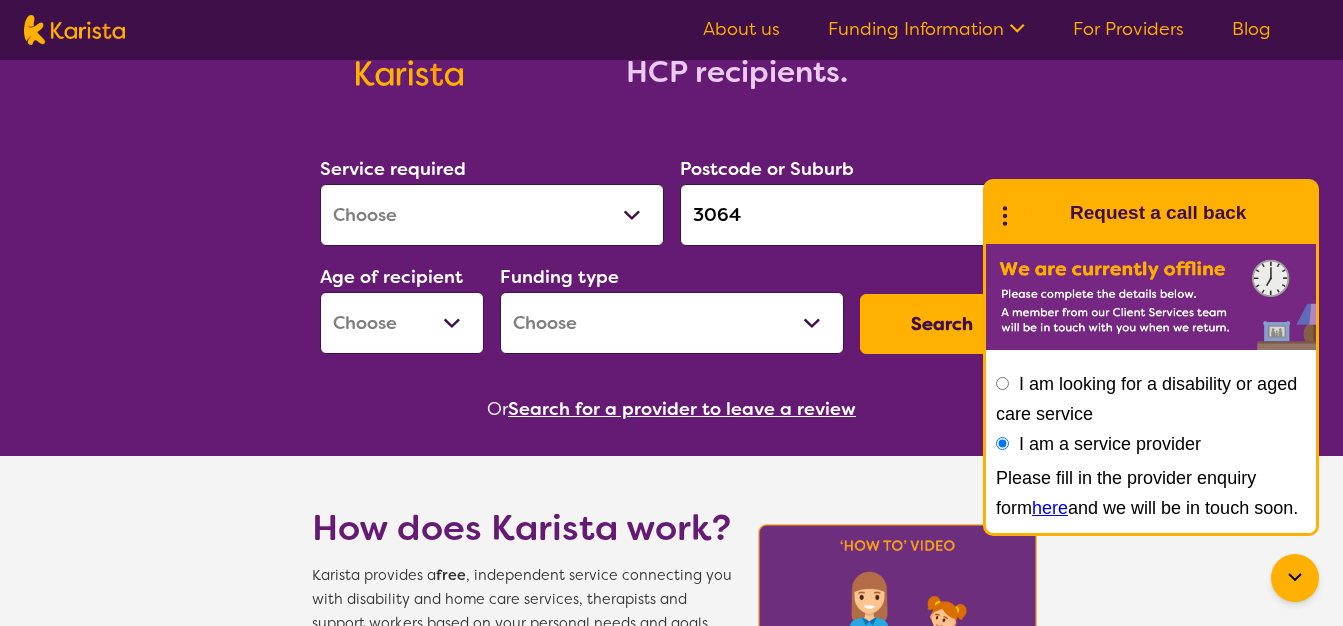 click on "Early Childhood - 0 to 9 Child - 10 to 11 Adolescent - 12 to 17 Adult - 18 to 64 Aged - [DEMOGRAPHIC_DATA]+" at bounding box center [402, 323] 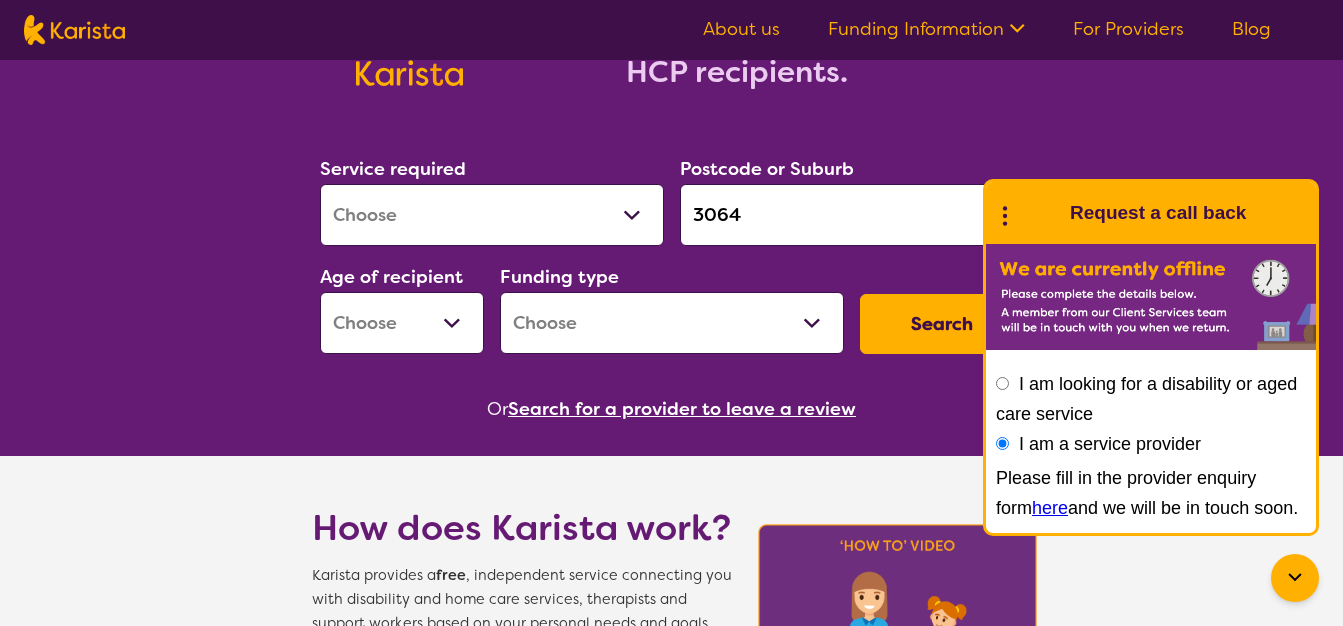 select on "AD" 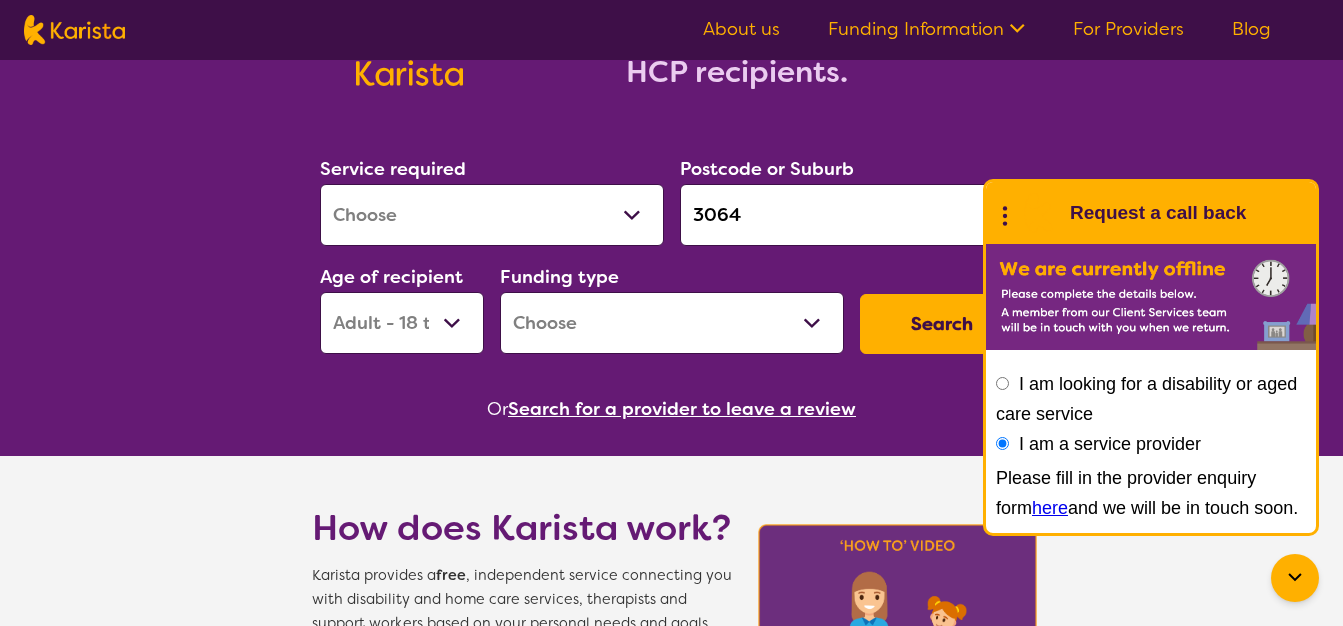 click on "Early Childhood - 0 to 9 Child - 10 to 11 Adolescent - 12 to 17 Adult - 18 to 64 Aged - [DEMOGRAPHIC_DATA]+" at bounding box center [402, 323] 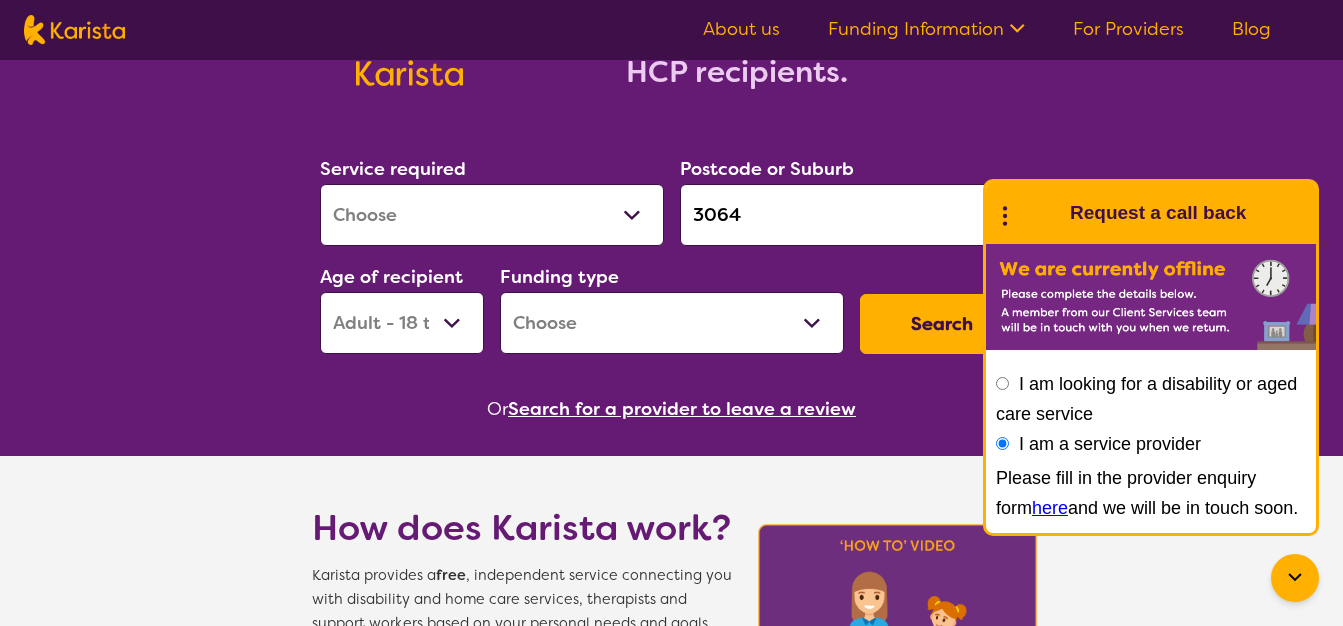 click on "Home Care Package (HCP) National Disability Insurance Scheme (NDIS) I don't know" at bounding box center [672, 323] 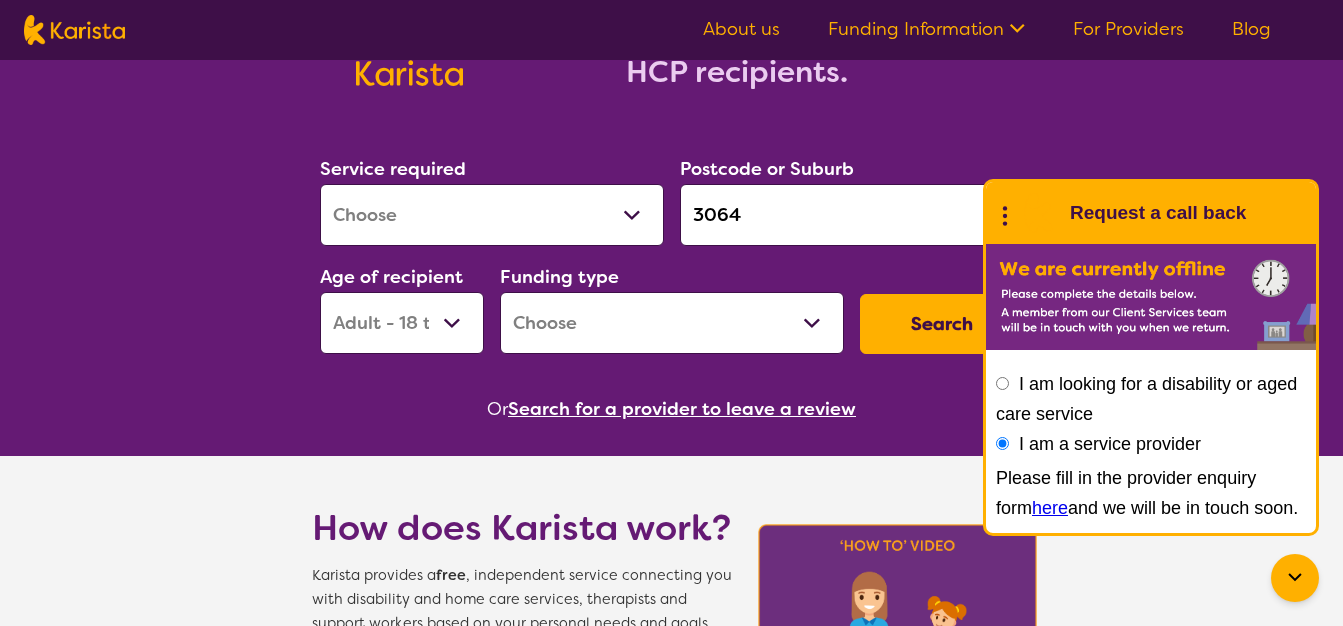 select on "NDIS" 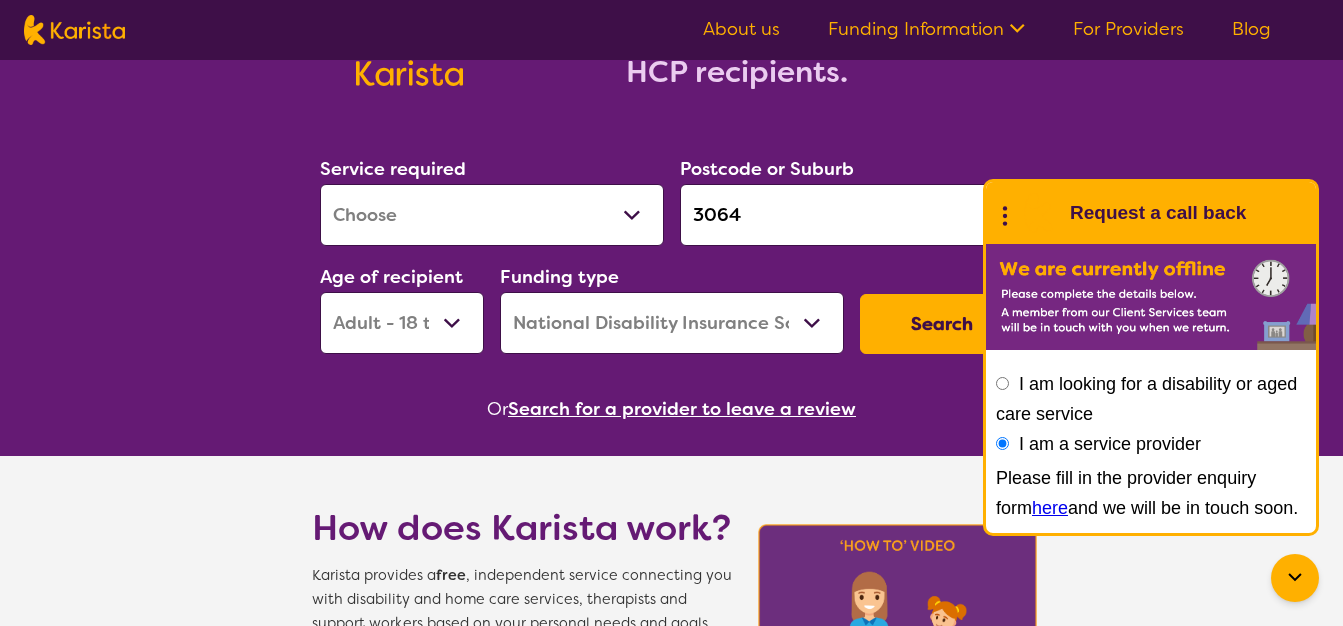 click on "Home Care Package (HCP) National Disability Insurance Scheme (NDIS) I don't know" at bounding box center (672, 323) 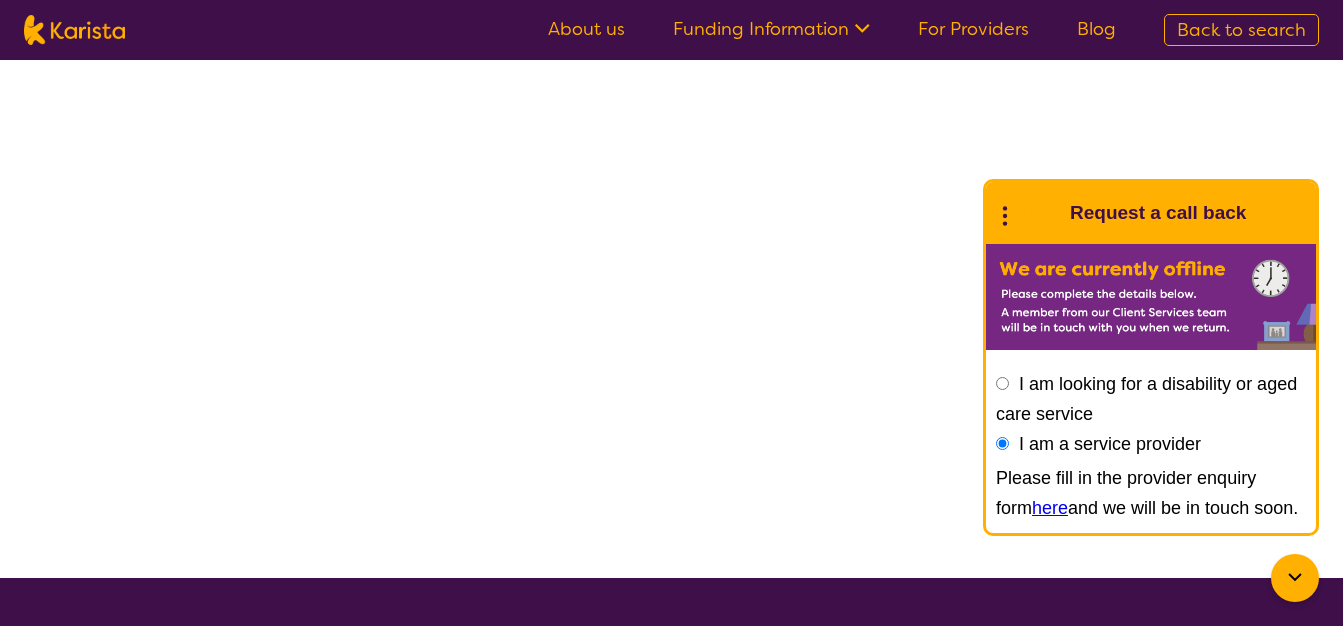 scroll, scrollTop: 0, scrollLeft: 0, axis: both 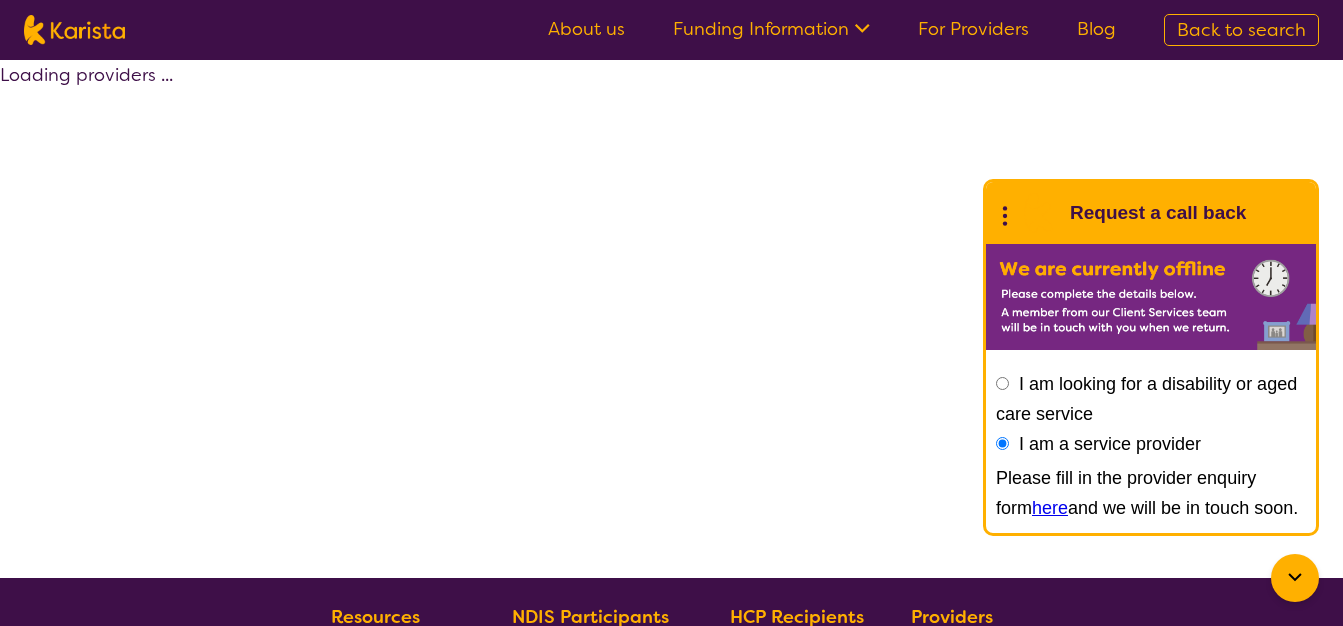 select on "by_score" 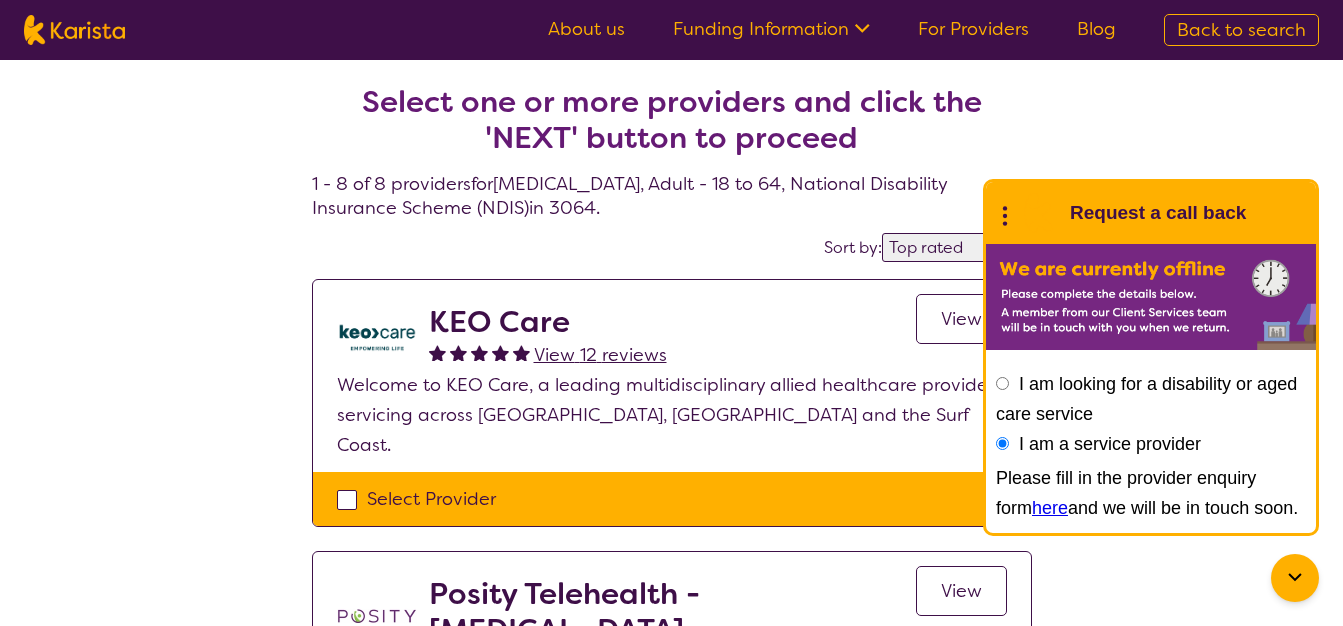 click 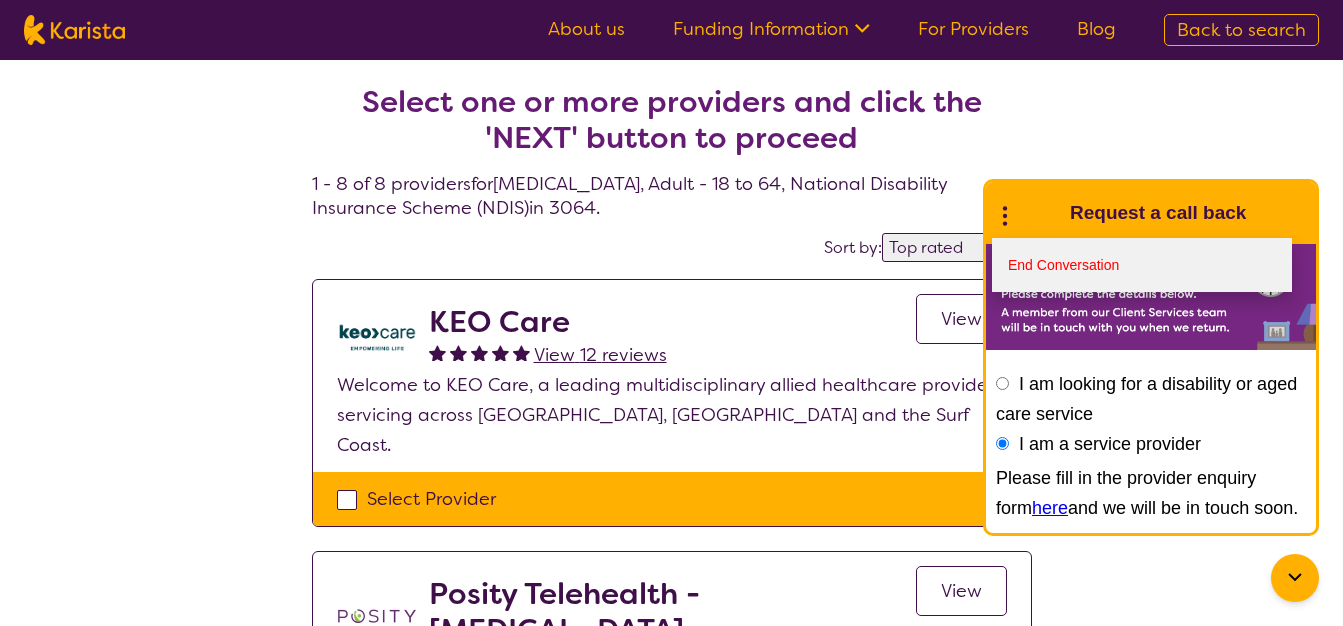 click on "End Conversation" at bounding box center [1142, 265] 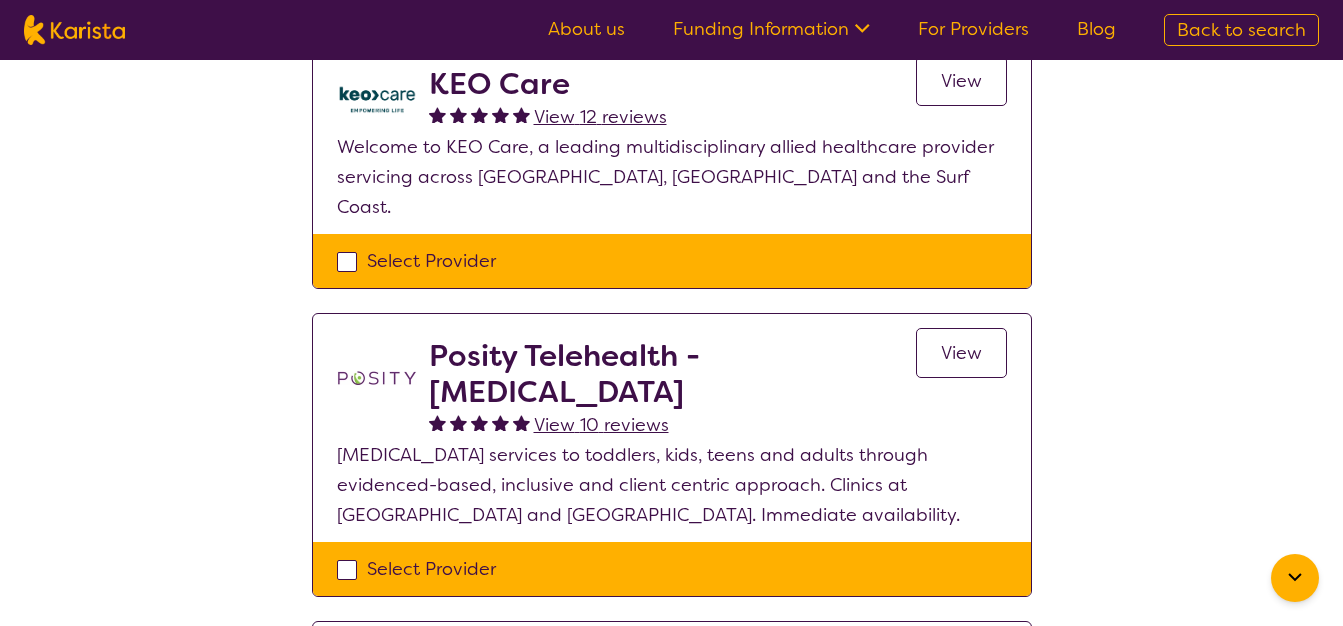 scroll, scrollTop: 260, scrollLeft: 0, axis: vertical 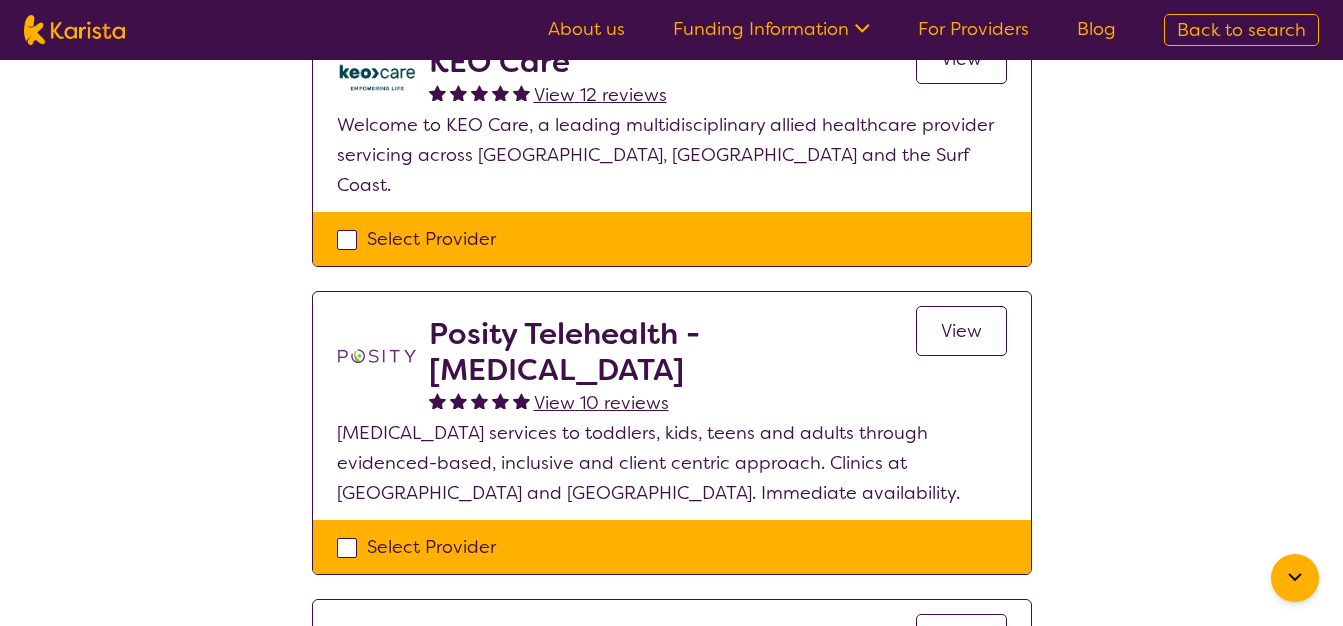 click on "View" at bounding box center [961, 331] 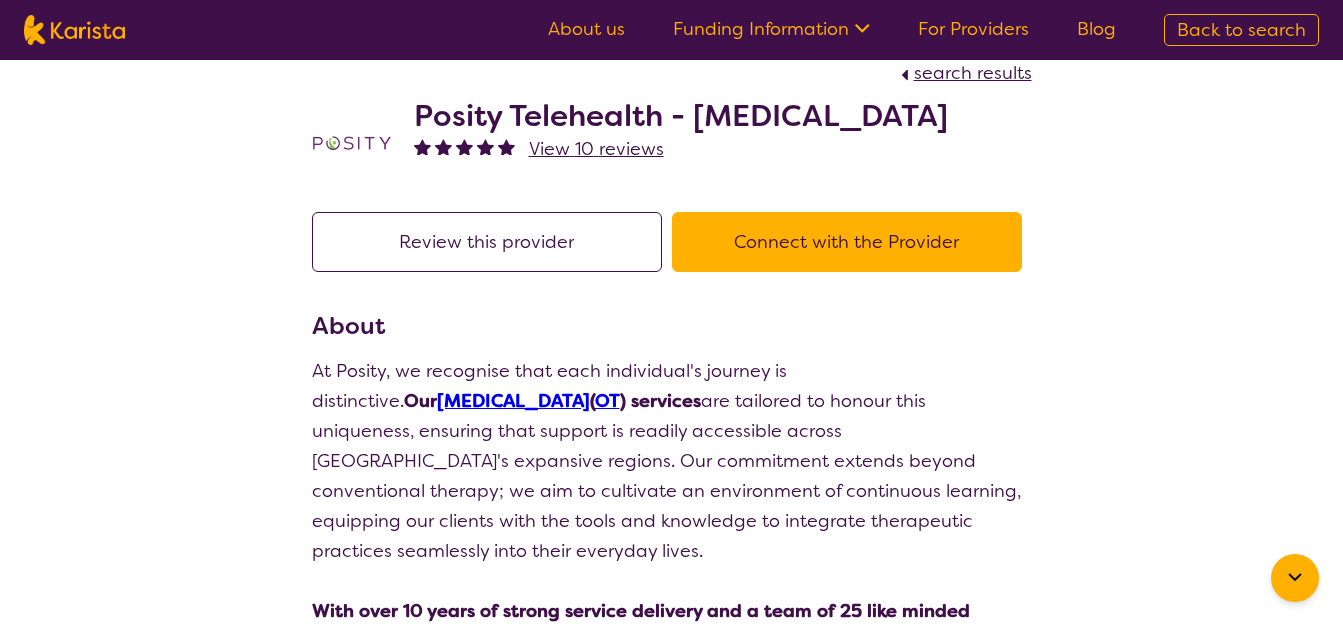 scroll, scrollTop: 0, scrollLeft: 0, axis: both 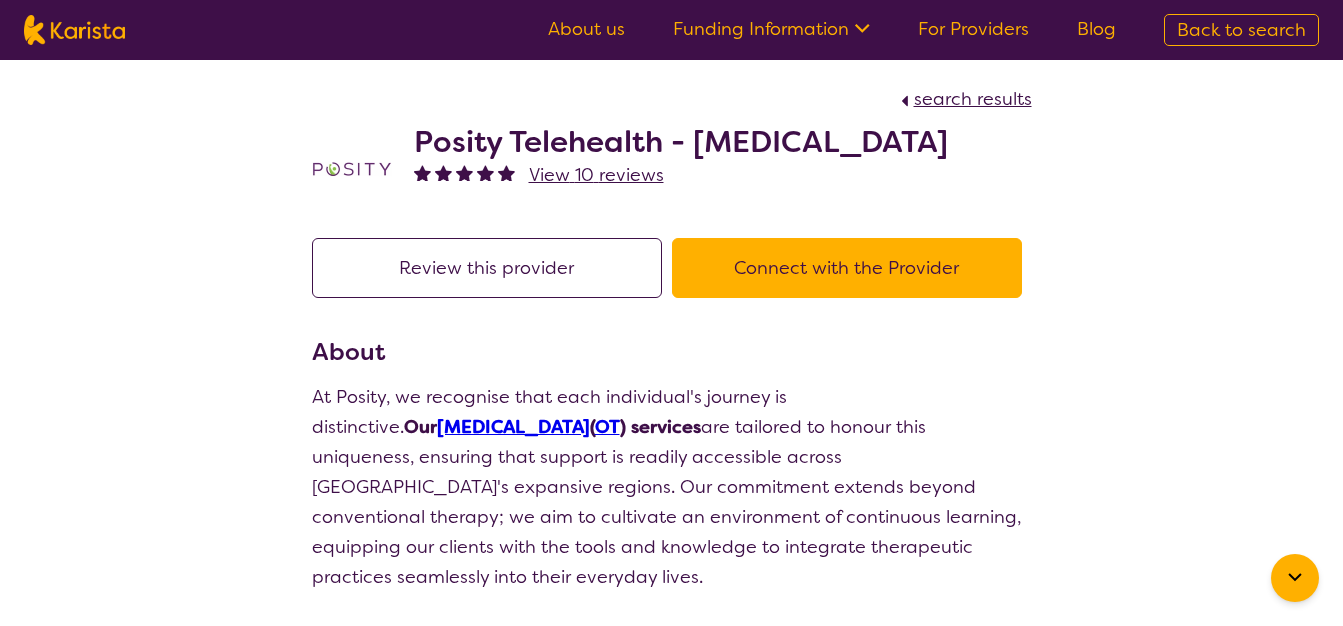 click on "Connect with the Provider" at bounding box center (847, 268) 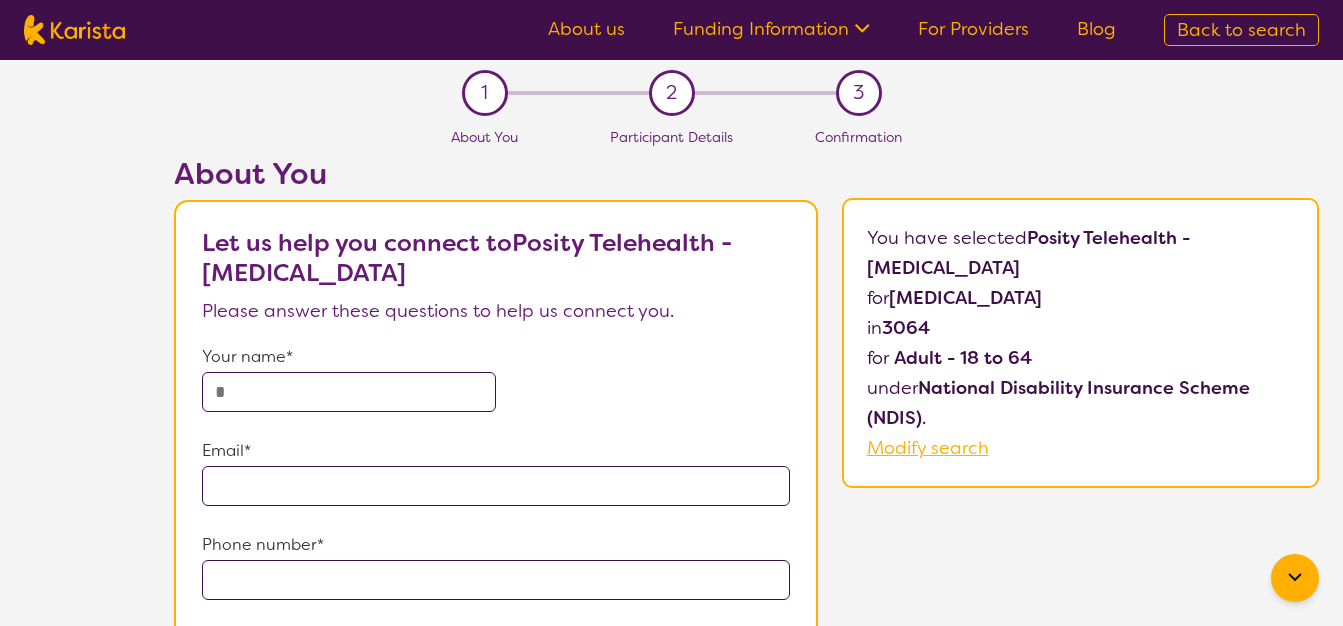 click at bounding box center [349, 392] 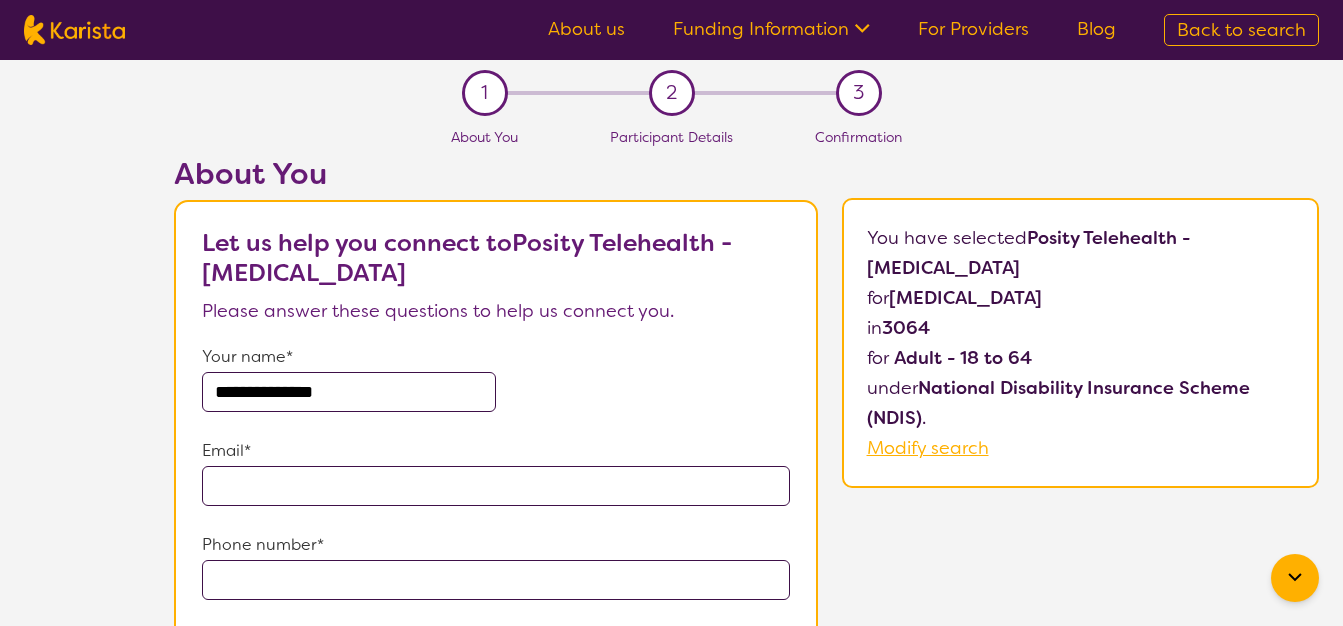 click at bounding box center [496, 486] 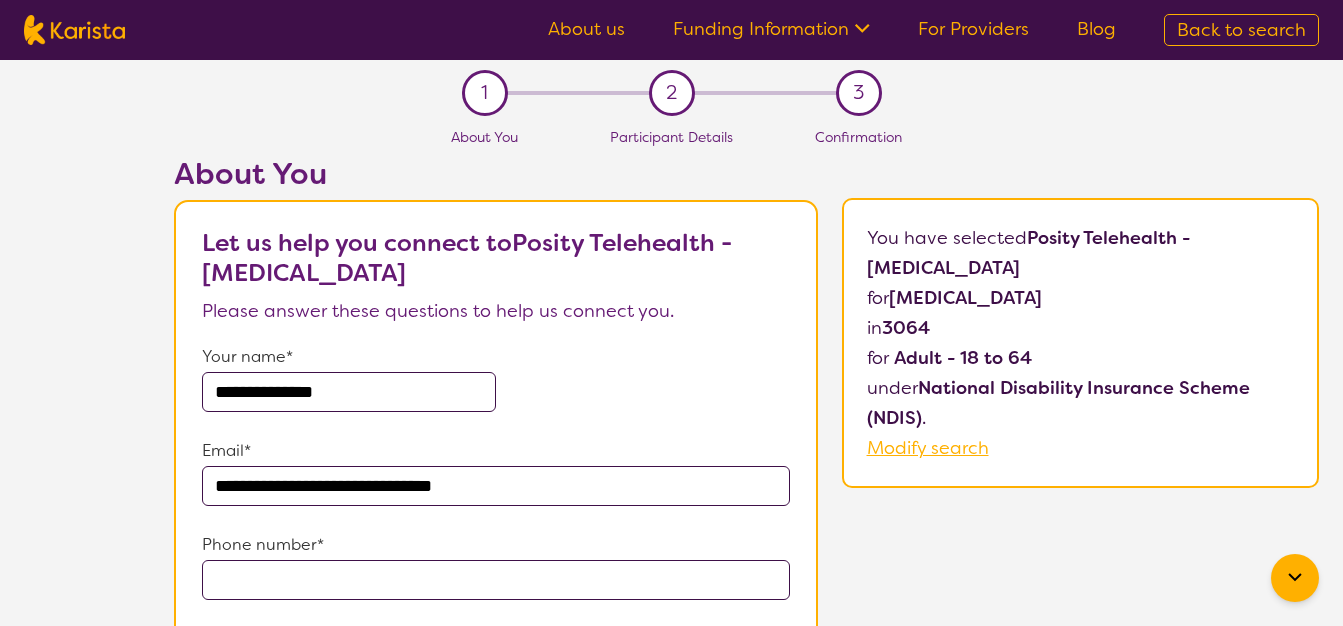 click at bounding box center (496, 580) 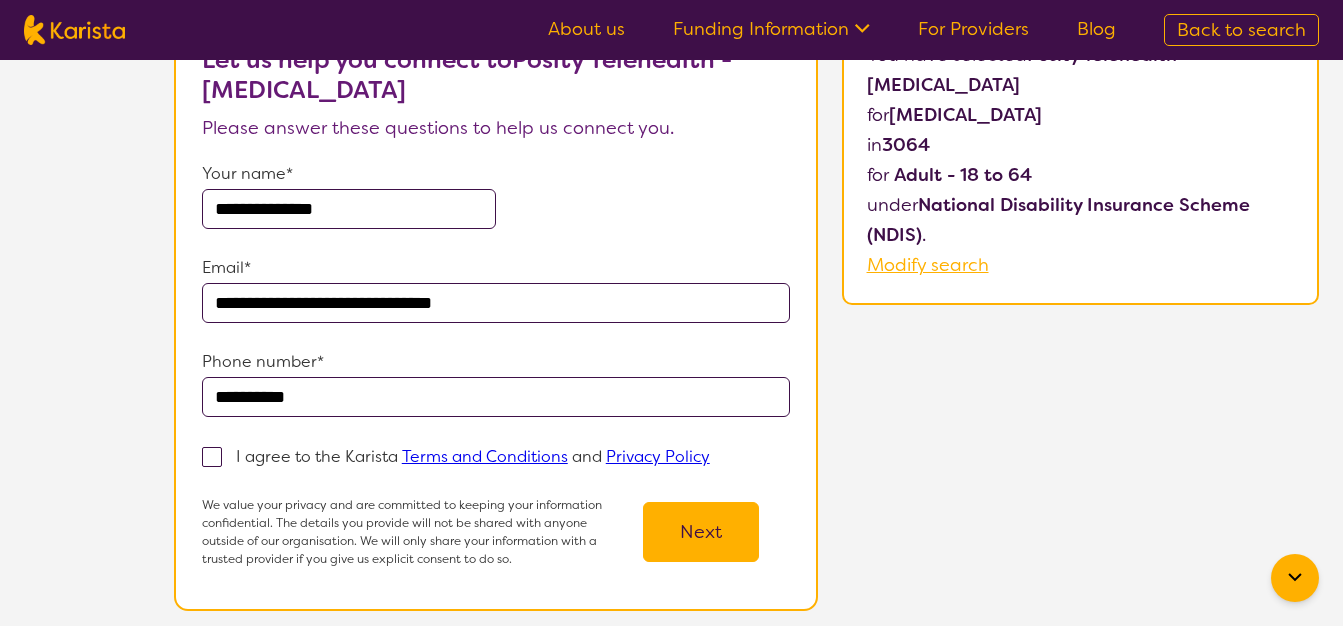 scroll, scrollTop: 193, scrollLeft: 0, axis: vertical 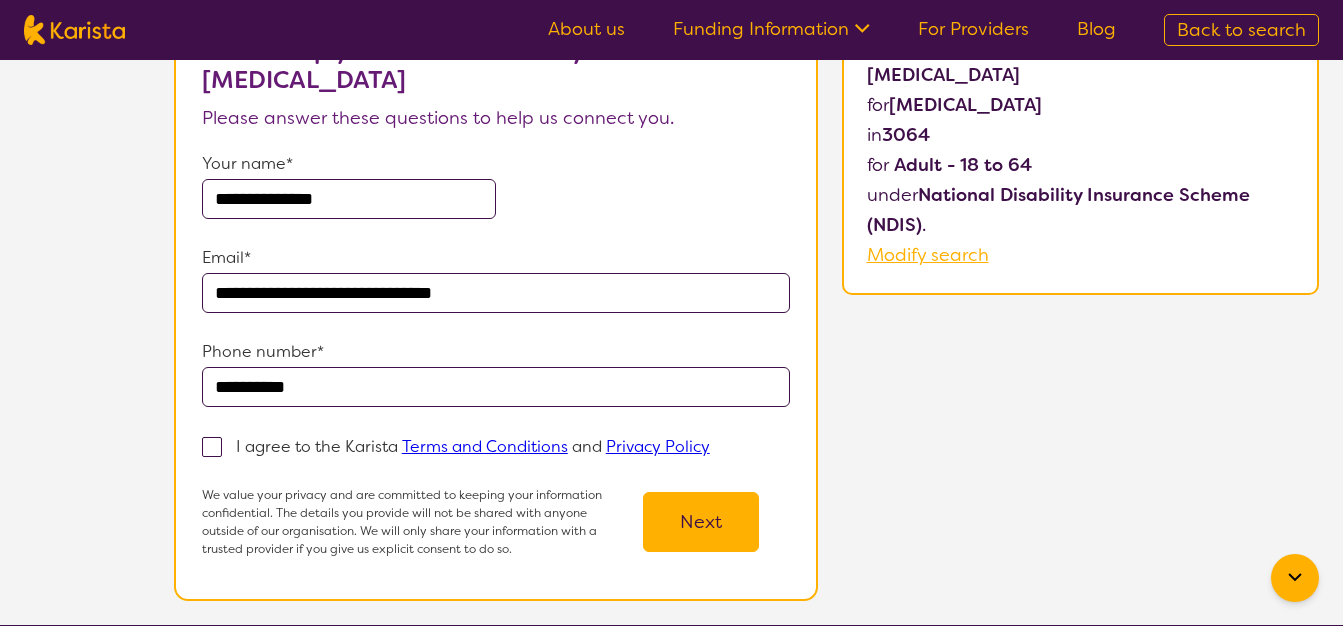 click at bounding box center [212, 447] 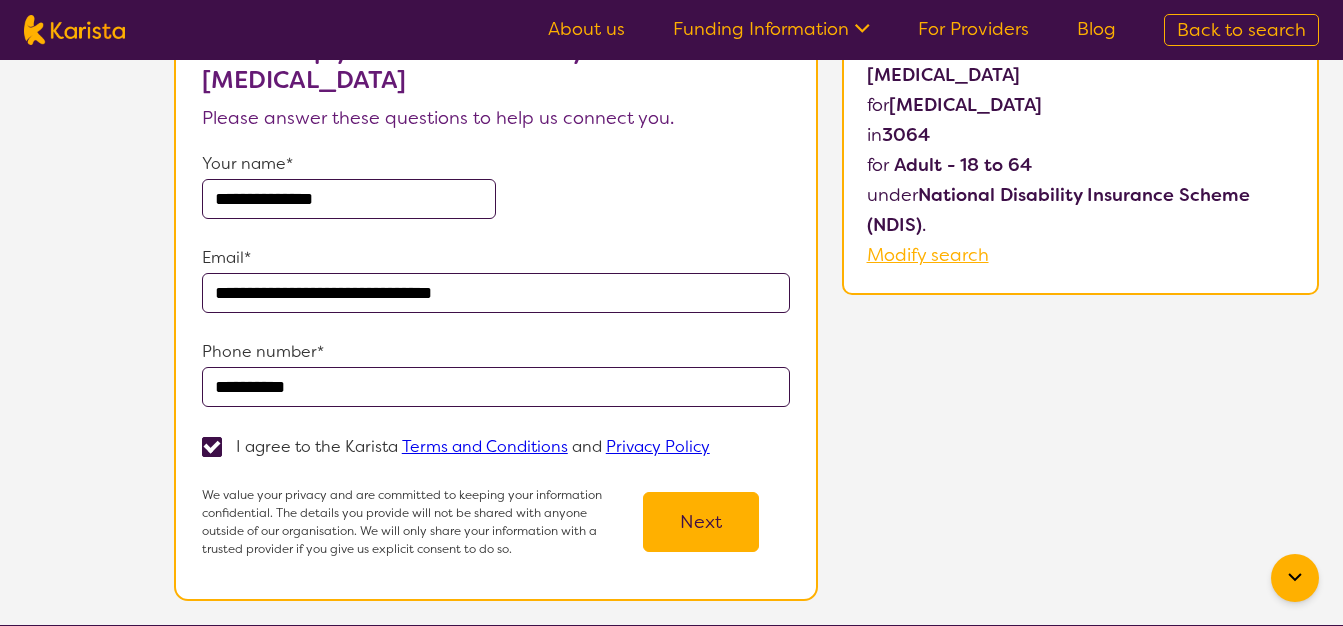 click on "Next" at bounding box center (701, 522) 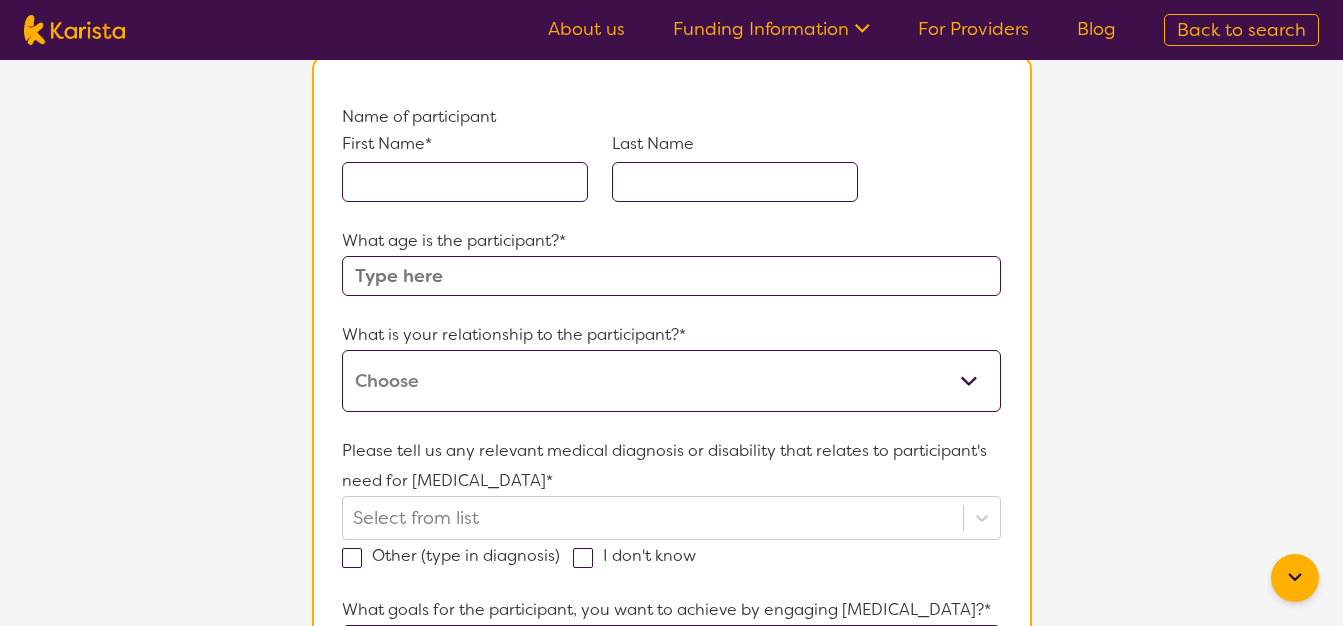 scroll, scrollTop: 0, scrollLeft: 0, axis: both 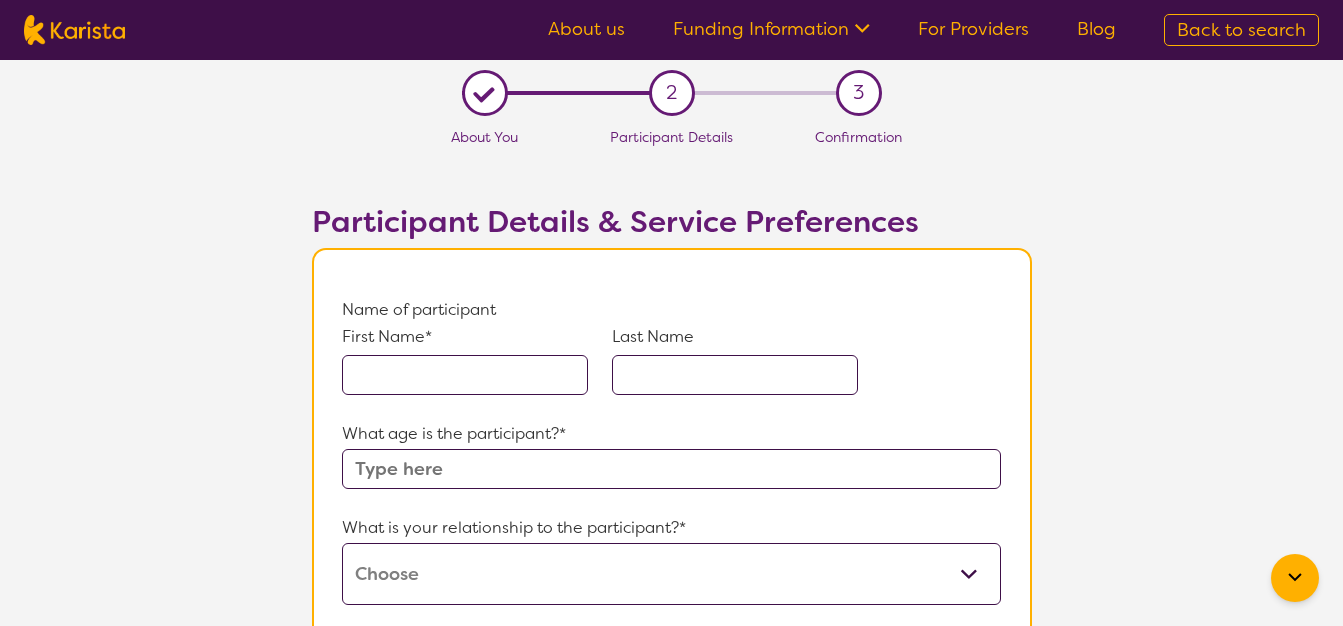 click at bounding box center [465, 375] 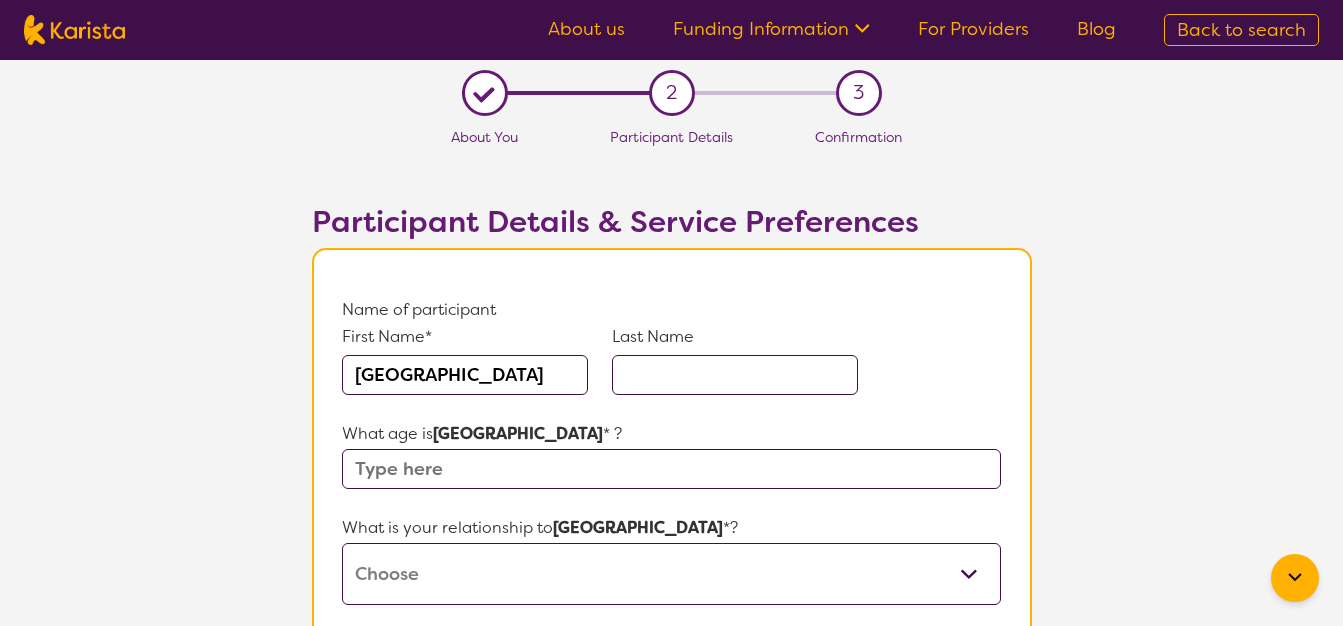 type on "[GEOGRAPHIC_DATA]" 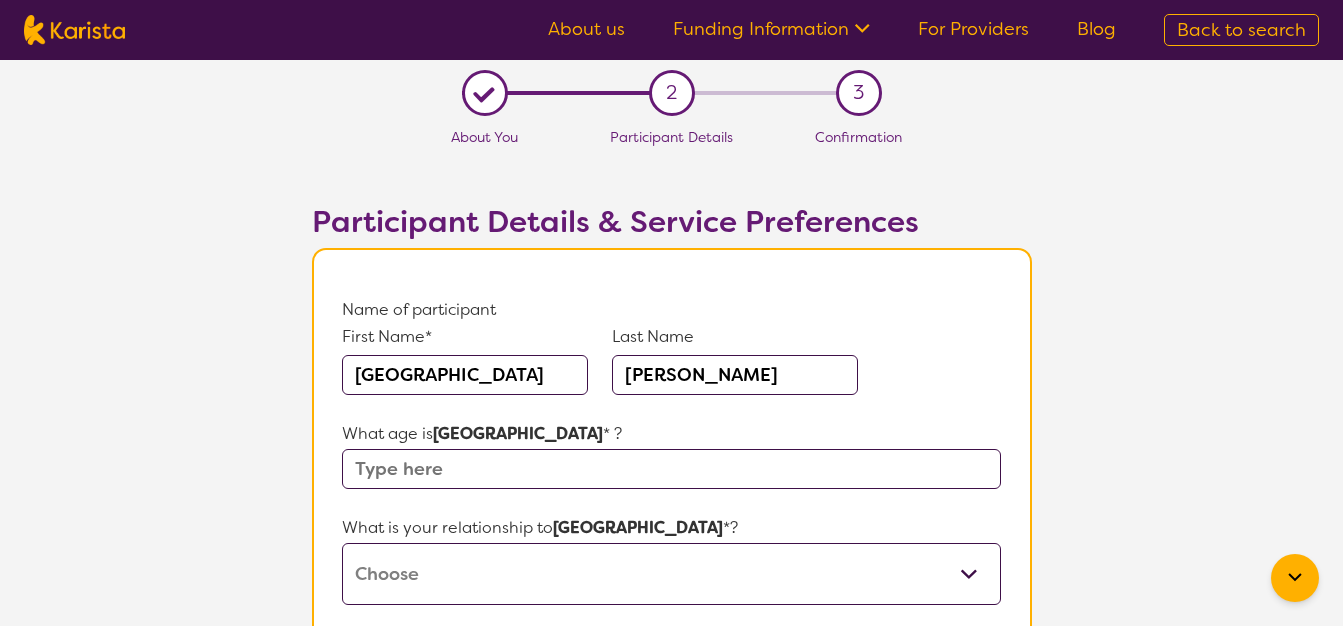 type on "[PERSON_NAME]" 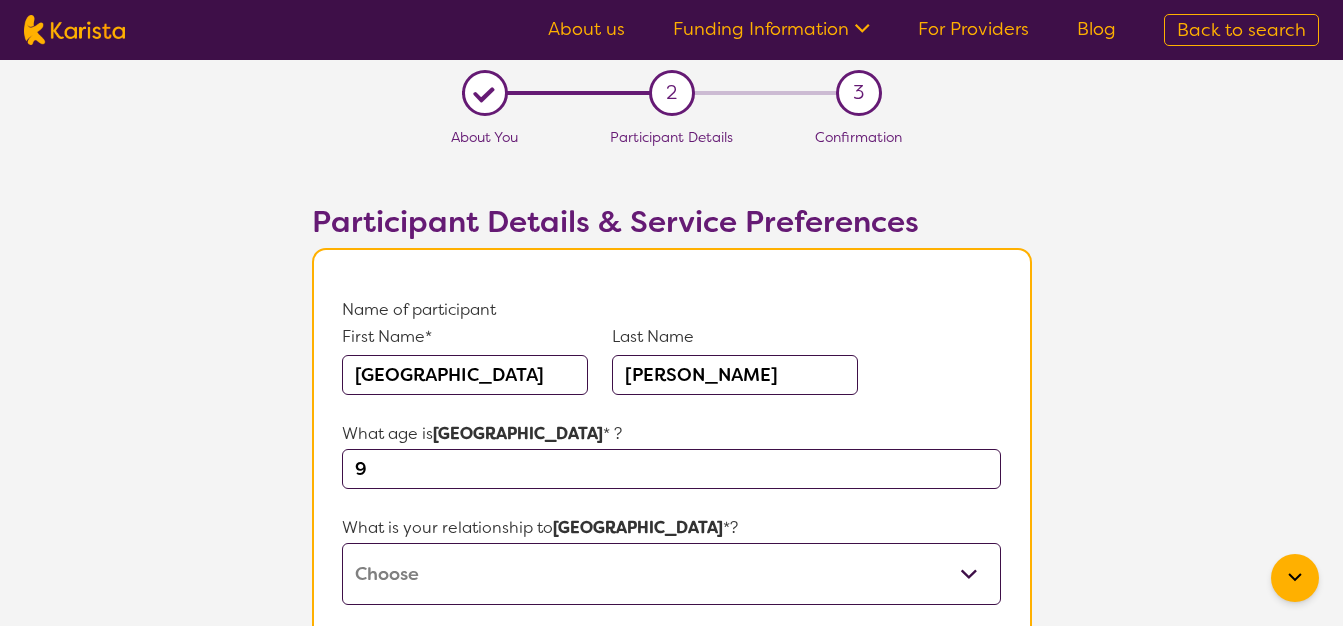 type on "9" 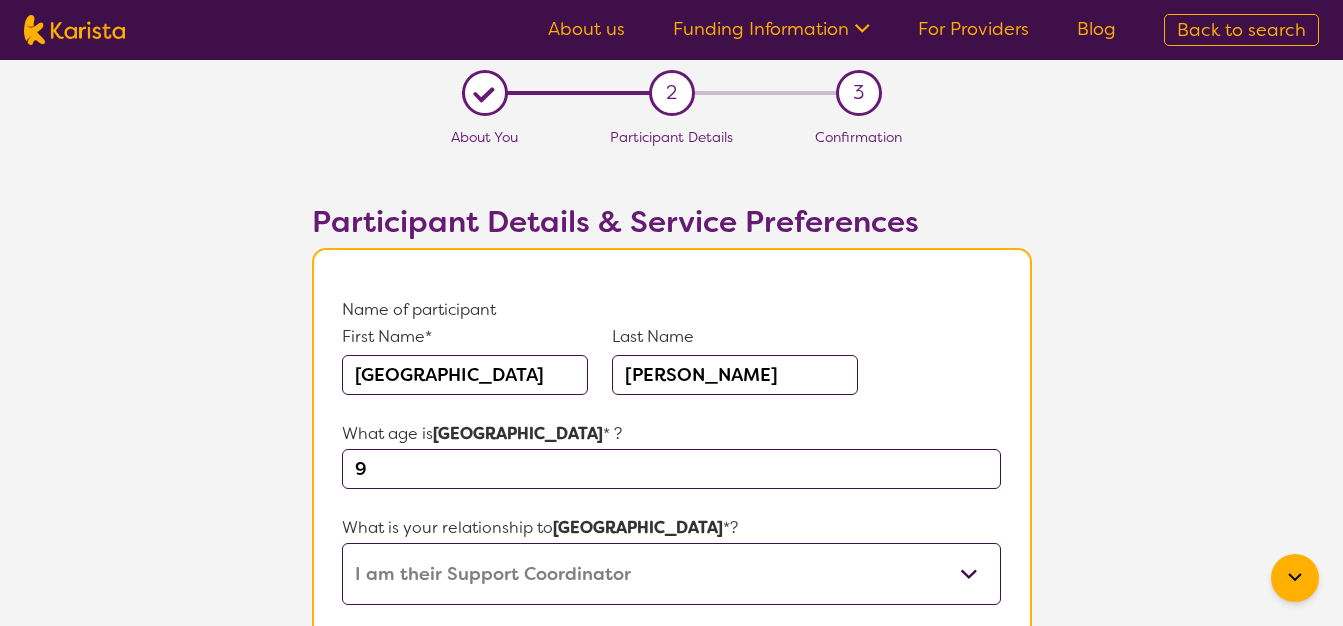 click on "This request is for myself I am their parent I am their child I am their spouse/partner I am their carer I am their Support Coordinator I am their Local Area Coordinator I am their Child Safety Officer I am their Aged Care Case Worker Other" at bounding box center (671, 574) 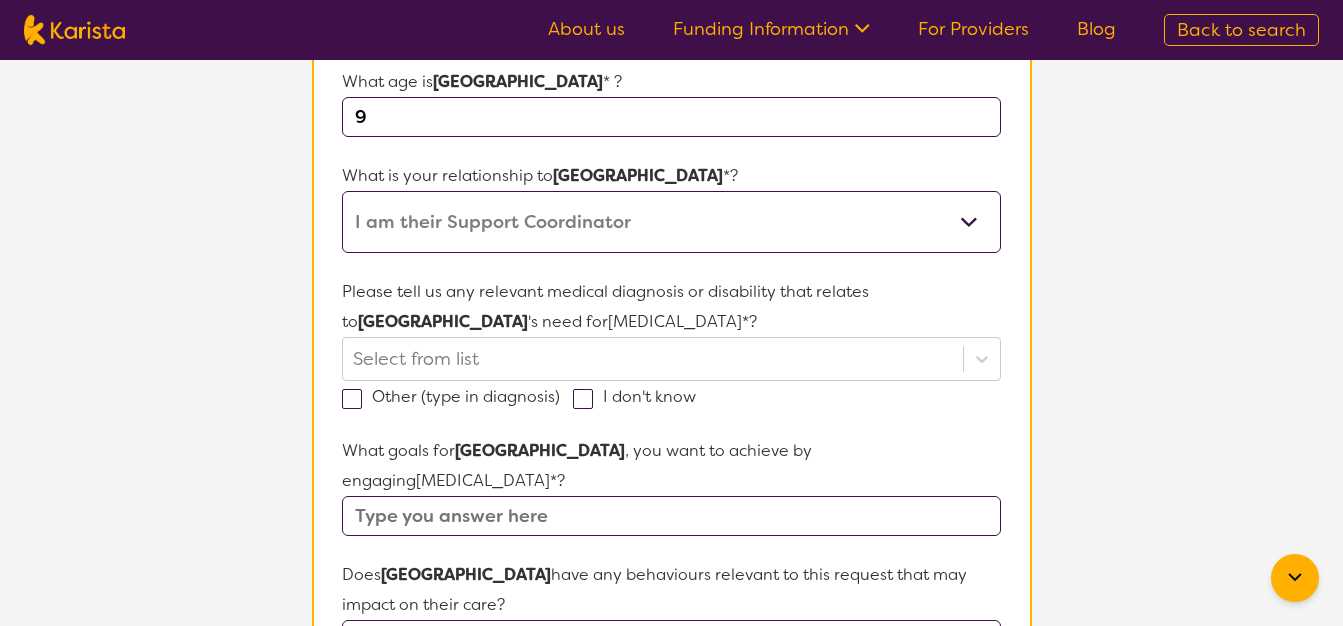 scroll, scrollTop: 360, scrollLeft: 0, axis: vertical 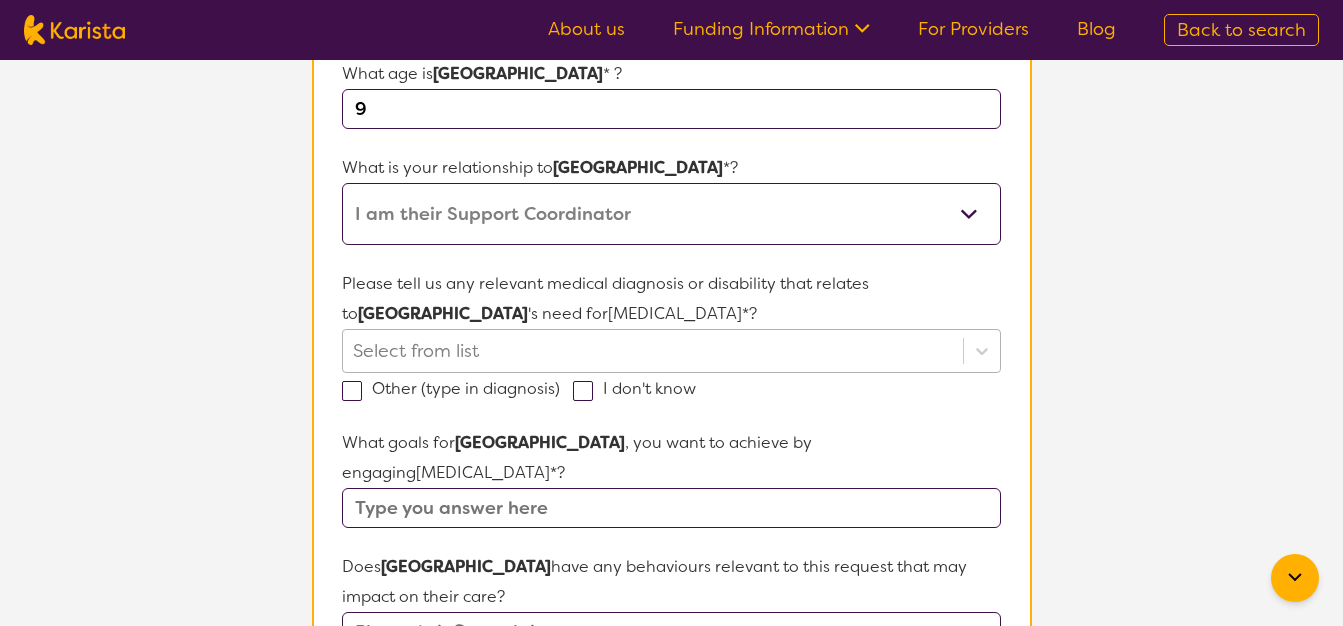 click on "Select from list" at bounding box center (671, 351) 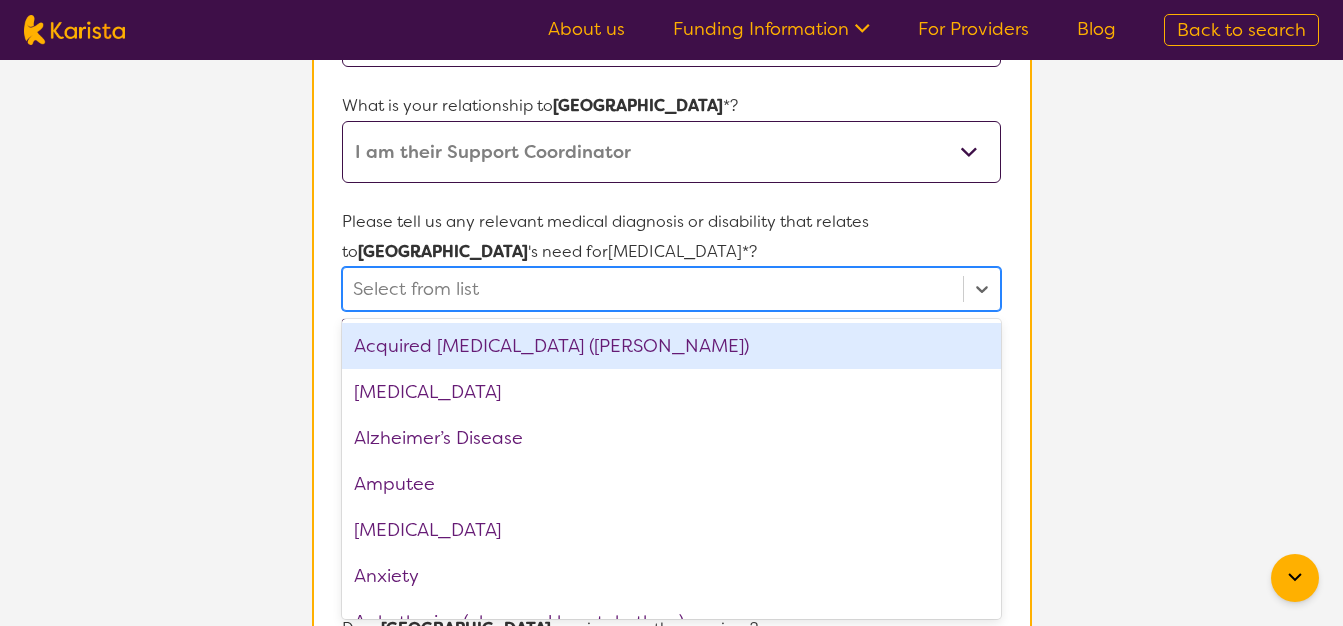 scroll, scrollTop: 423, scrollLeft: 0, axis: vertical 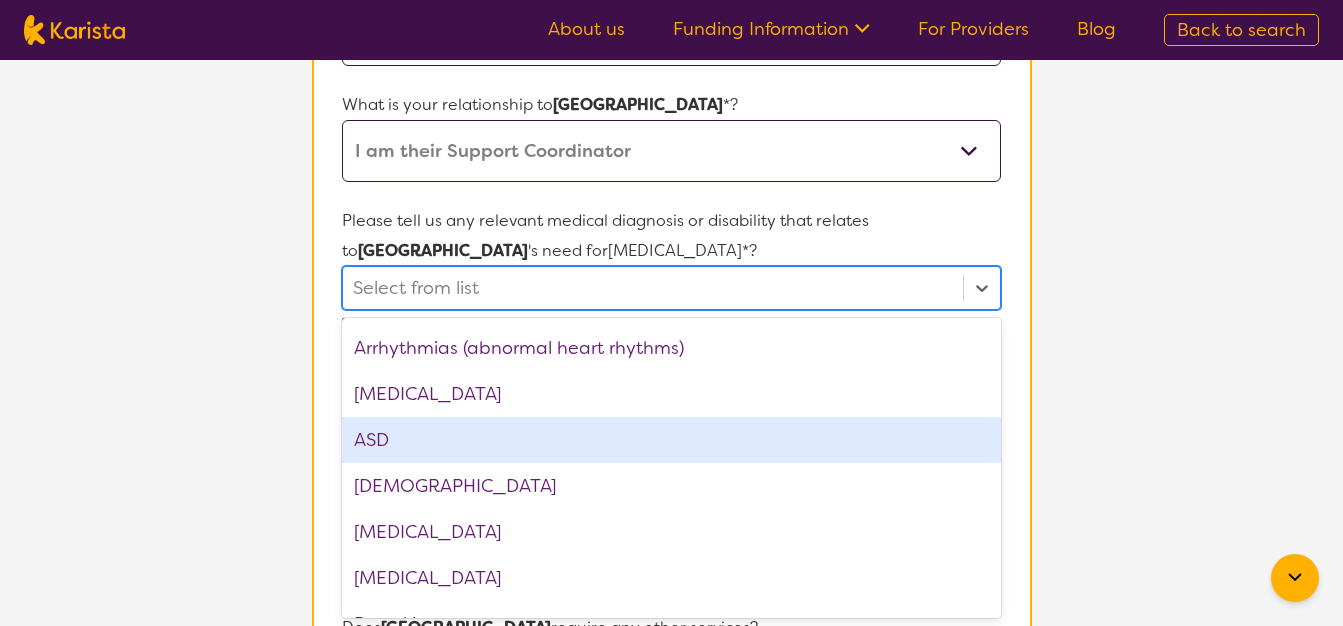 click on "ASD" at bounding box center (671, 440) 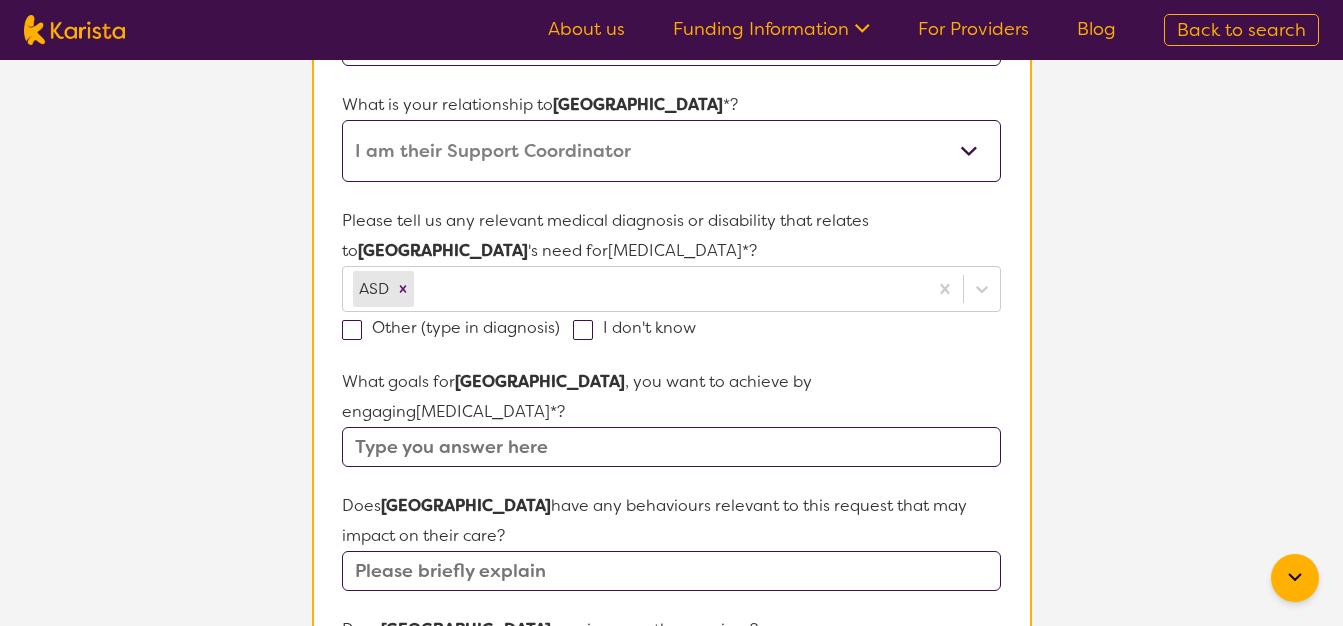 click on "L About You 2 Participant Details 3 Confirmation Participant Details & Service Preferences Name of participant First Name* [GEOGRAPHIC_DATA] Last Name [PERSON_NAME] What age is  [GEOGRAPHIC_DATA]  * ? 9 What is your relationship to  [GEOGRAPHIC_DATA]  *? This request is for myself I am their parent I am their child I am their spouse/partner I am their carer I am their Support Coordinator I am their Local Area Coordinator I am their Child Safety Officer I am their Aged Care Case Worker Other Please tell us any relevant medical diagnosis or disability that relates to  milan  's need for  [MEDICAL_DATA] *? ASD Other (type in diagnosis) I don't know What goals for  milan  , you want to achieve by engaging  [MEDICAL_DATA] *? Does  milan   have any behaviours relevant to this request that may impact on their care? Does  milan   require any other services? Select from list Is there anything else specific to  milan  's needs that you think is important that has not been covered in these questions? How is  [PERSON_NAME]  's NDIS plan managed?* [GEOGRAPHIC_DATA]" at bounding box center [671, 519] 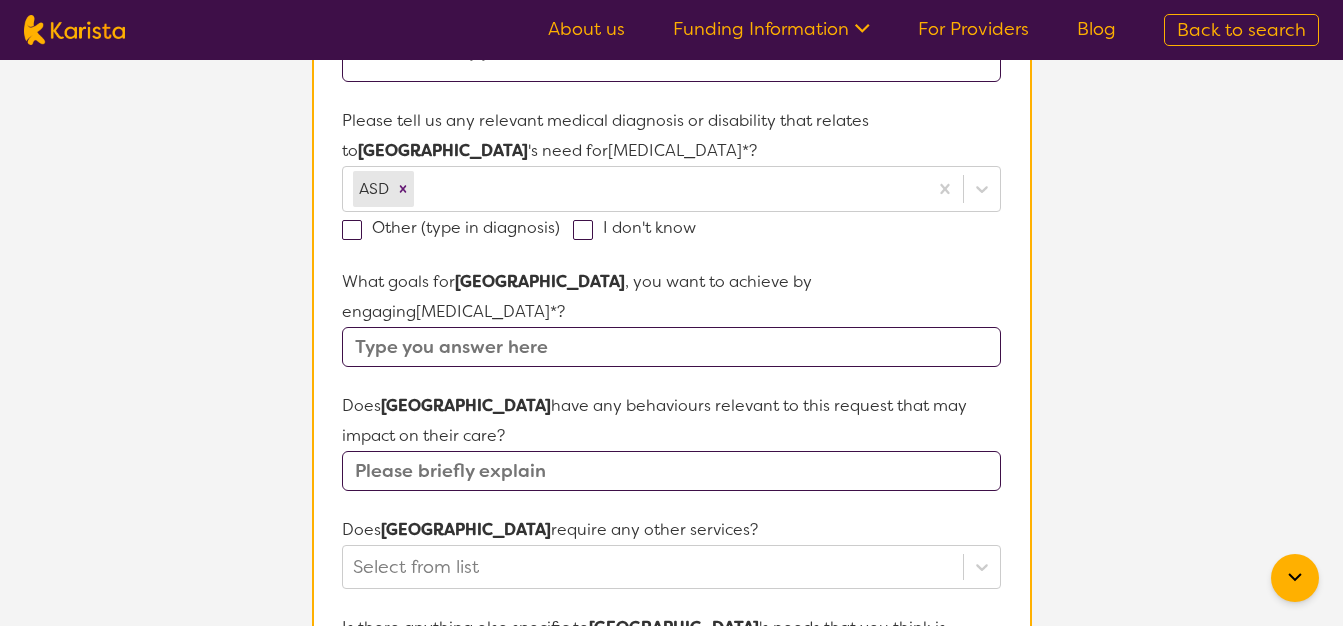 scroll, scrollTop: 530, scrollLeft: 0, axis: vertical 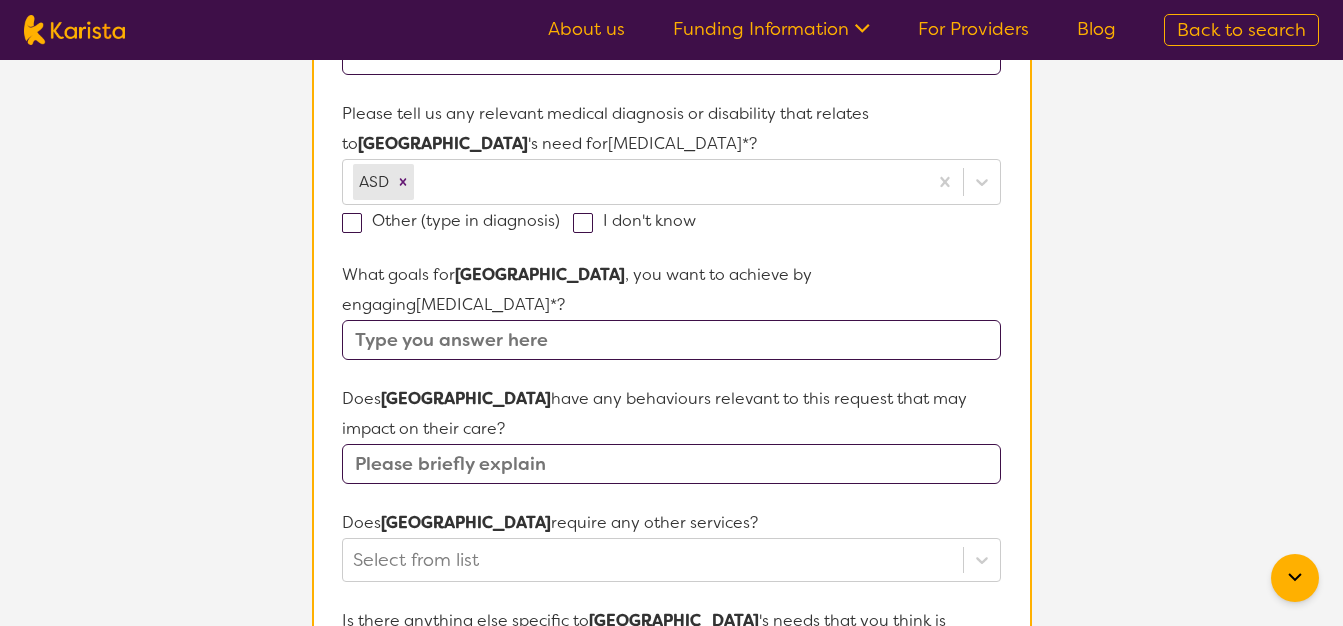 click at bounding box center (671, 340) 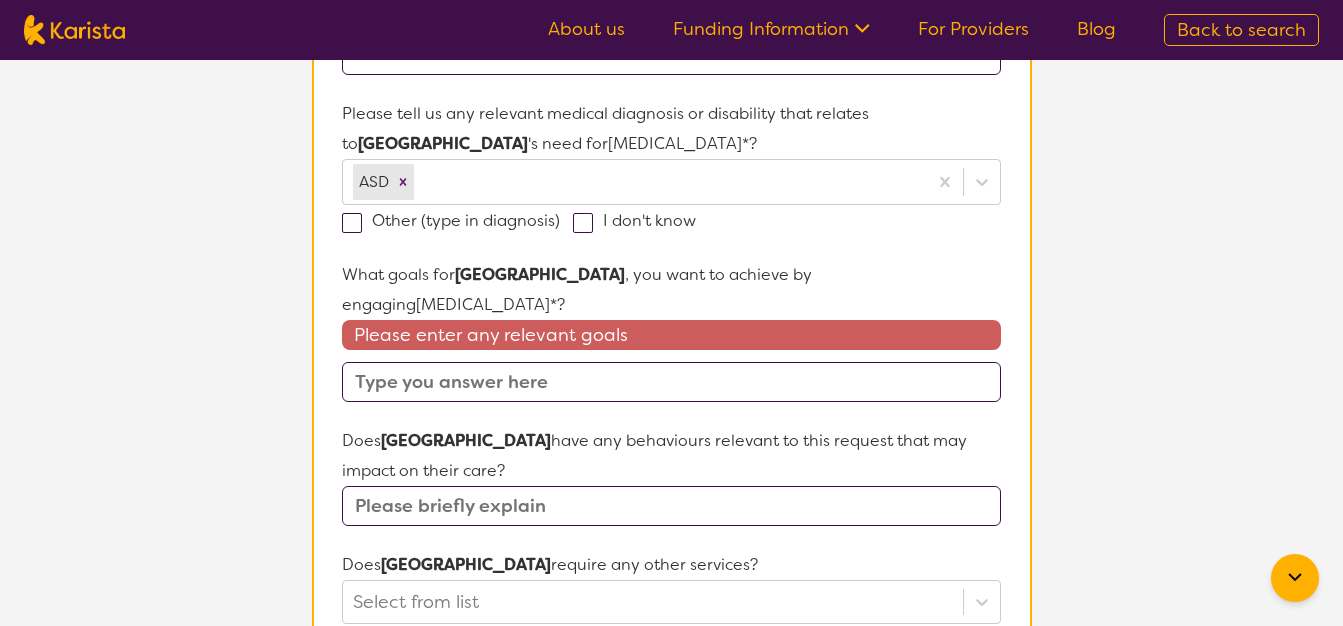paste on "Use strategies to improve attention span and focus  Support transitions between preferred and non-preferred activities  Recommend tools (e.g., visual schedules, sensory supports) to assist learning  Assist with sensory regulation to support learning environments" 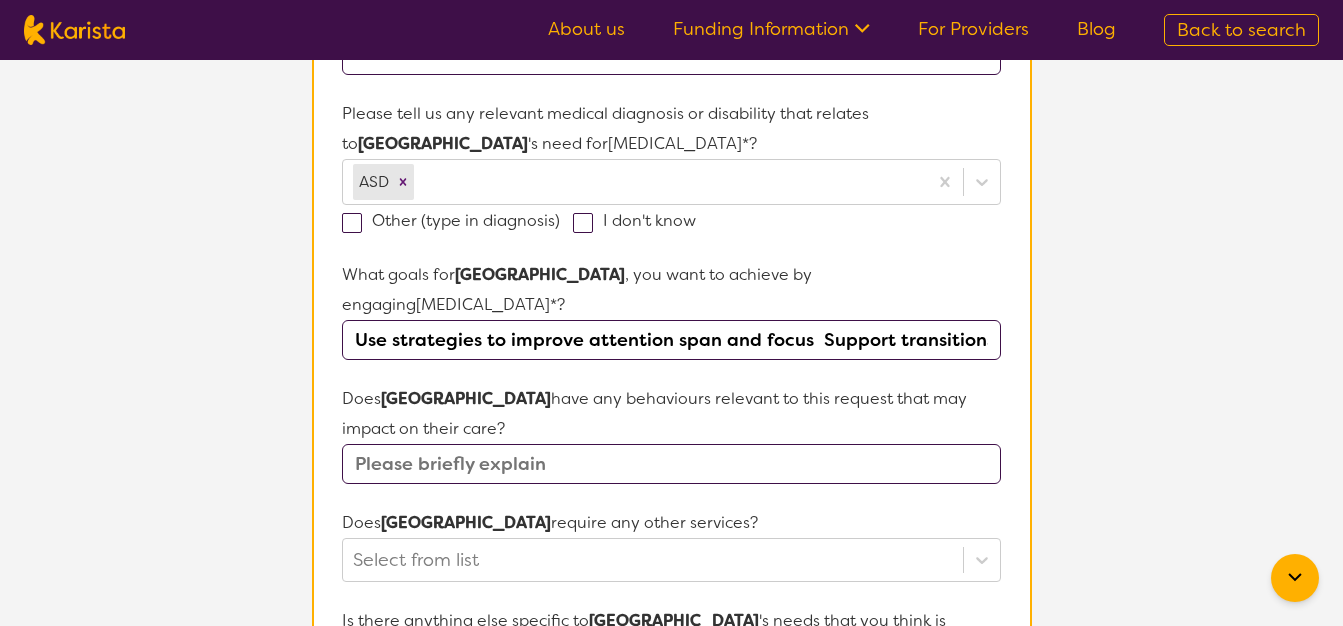 scroll, scrollTop: 0, scrollLeft: 1666, axis: horizontal 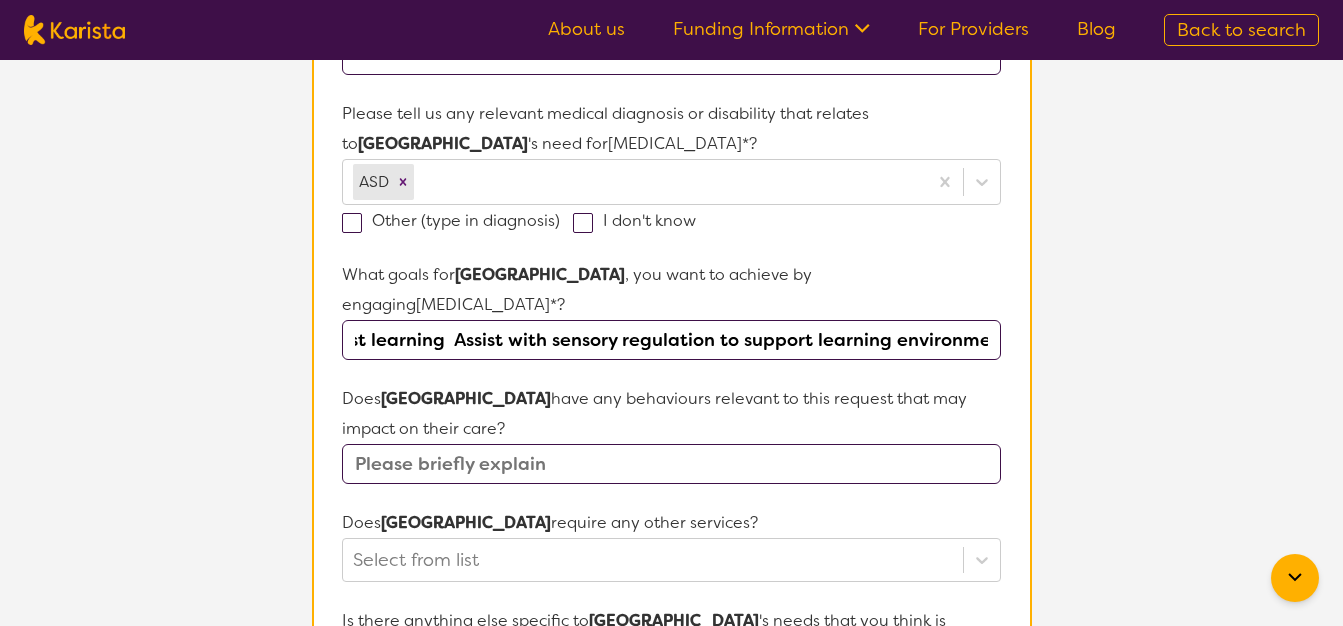 type on "Use strategies to improve attention span and focus  Support transitions between preferred and non-preferred activities  Recommend tools (e.g., visual schedules, sensory supports) to assist learning  Assist with sensory regulation to support learning environments" 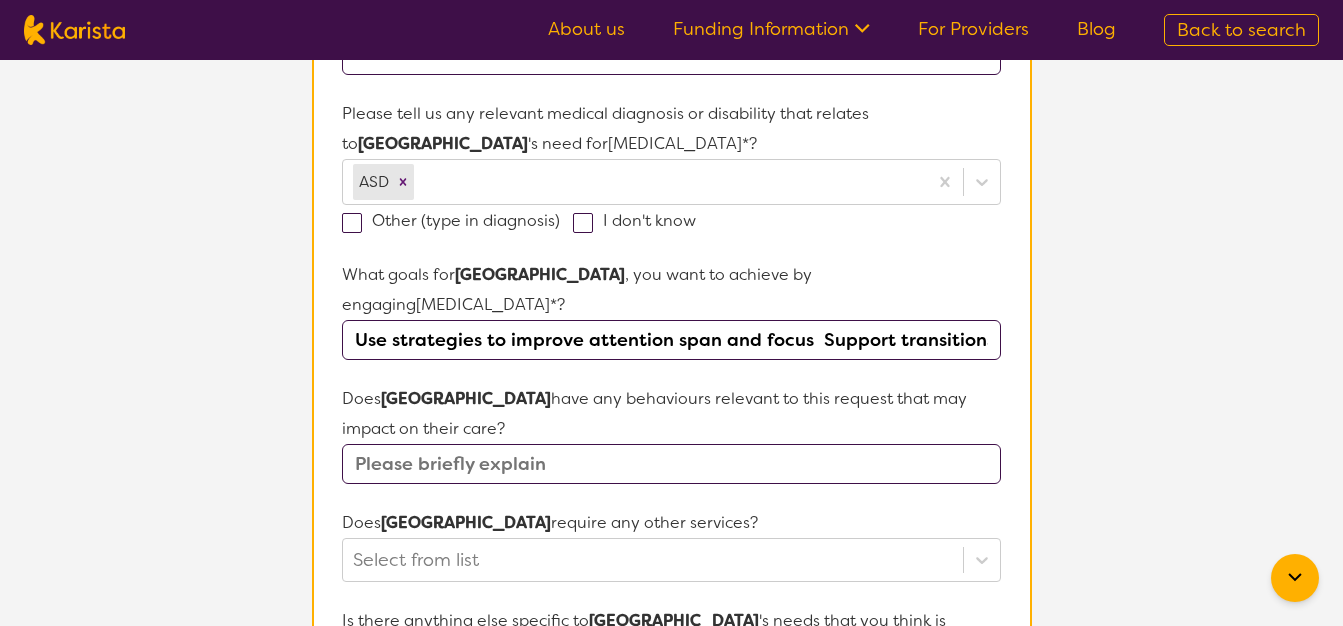 click at bounding box center (671, 464) 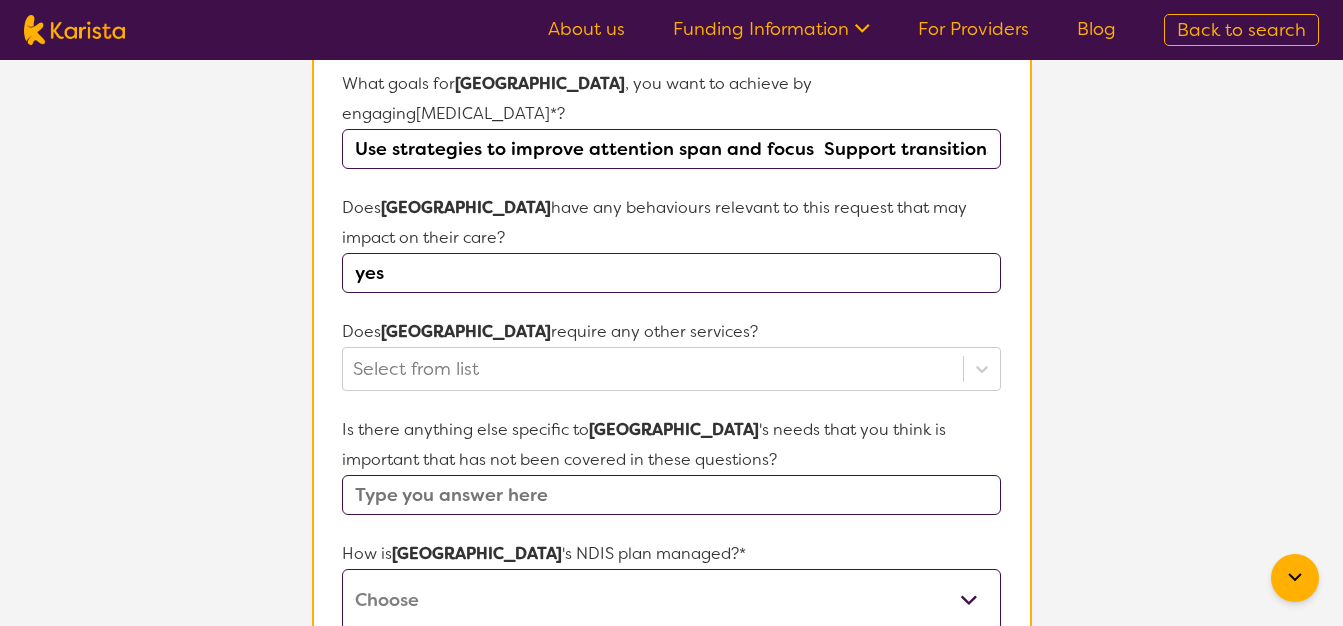 scroll, scrollTop: 723, scrollLeft: 0, axis: vertical 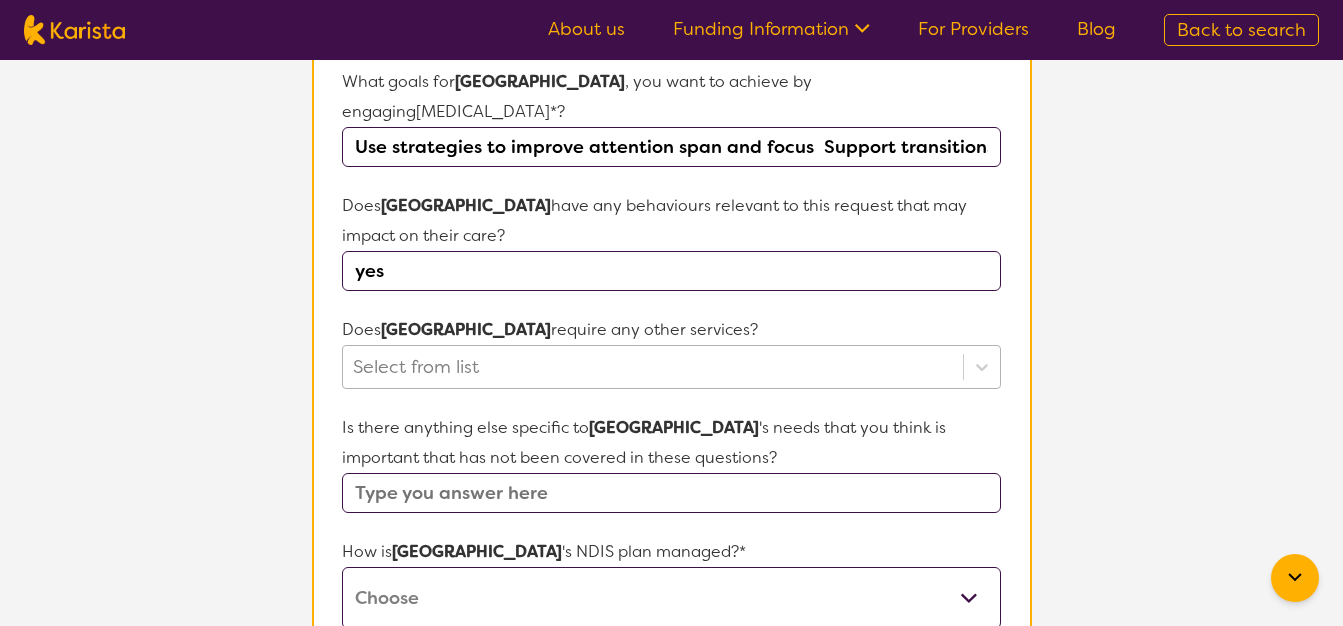 type on "yes" 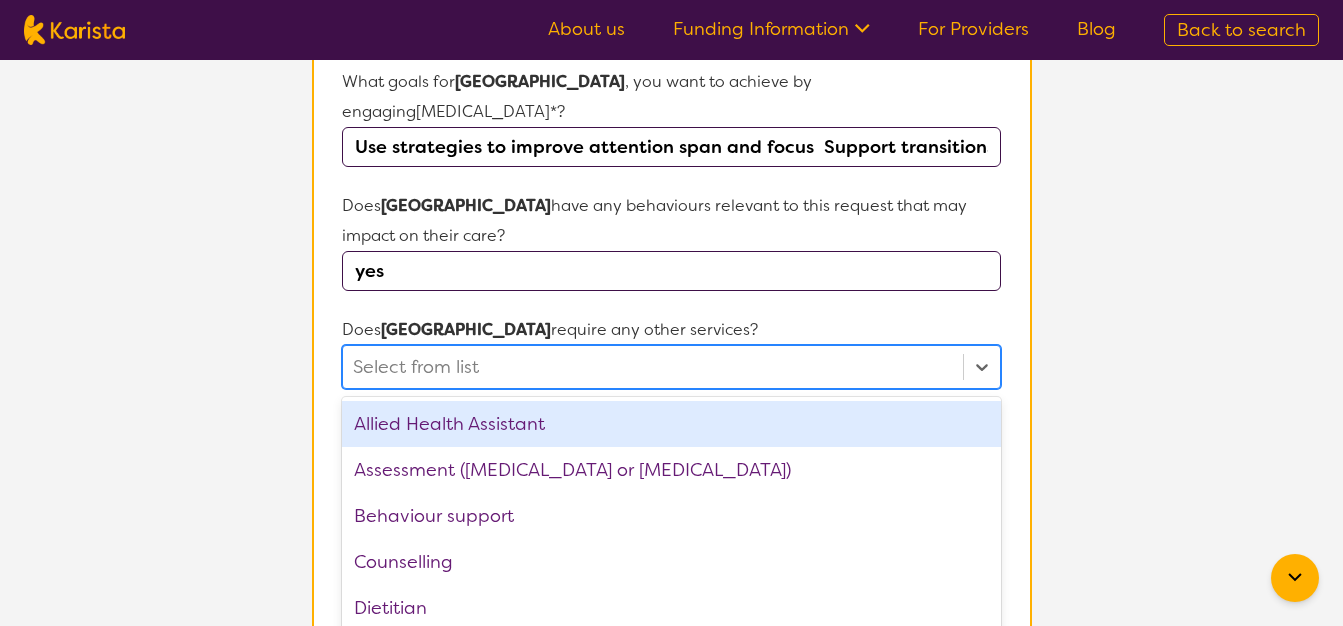 click on "option Allied Health Assistant focused, 1 of 21. 21 results available. Use Up and Down to choose options, press Enter to select the currently focused option, press Escape to exit the menu, press Tab to select the option and exit the menu. Select from list Allied Health Assistant Assessment ([MEDICAL_DATA] or [MEDICAL_DATA]) Behaviour support Counselling Dietitian Domestic and home help Employment Support Exercise physiology Key Worker NDIS Plan management NDIS Support Coordination Nursing services Personal care Physiotherapy [MEDICAL_DATA] Psychology Psychosocial Recovery Coach Respite [MEDICAL_DATA] Supported accommodation Support worker" at bounding box center (671, 367) 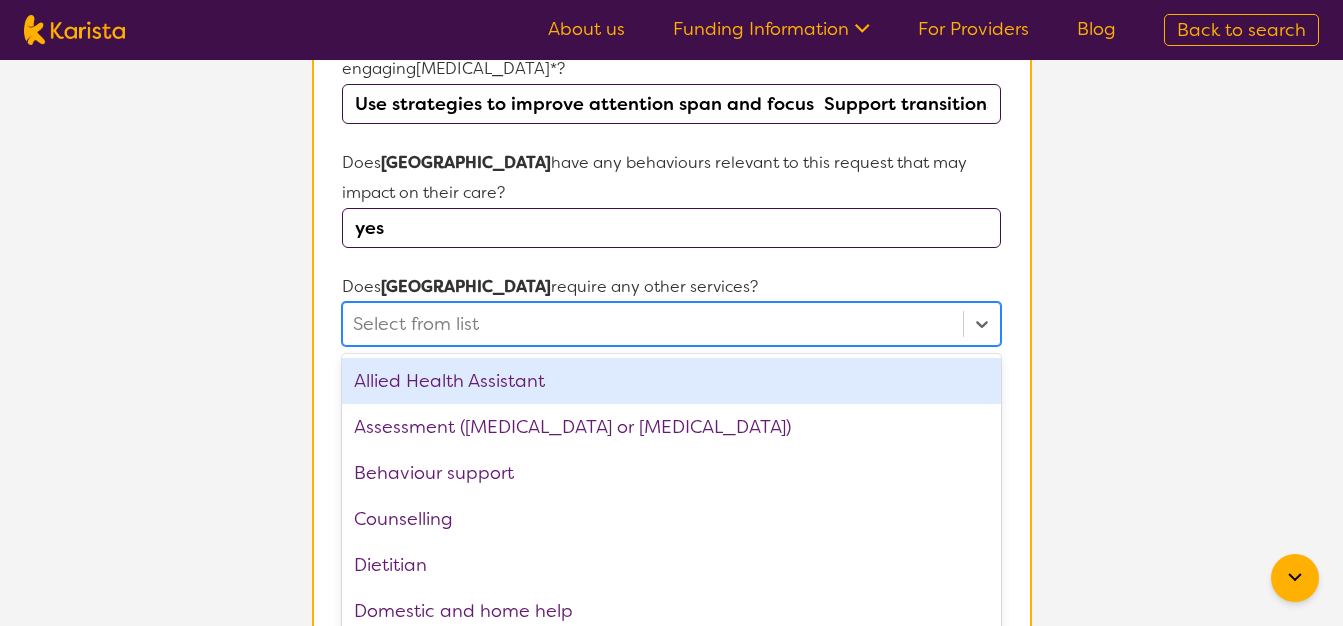 scroll, scrollTop: 772, scrollLeft: 0, axis: vertical 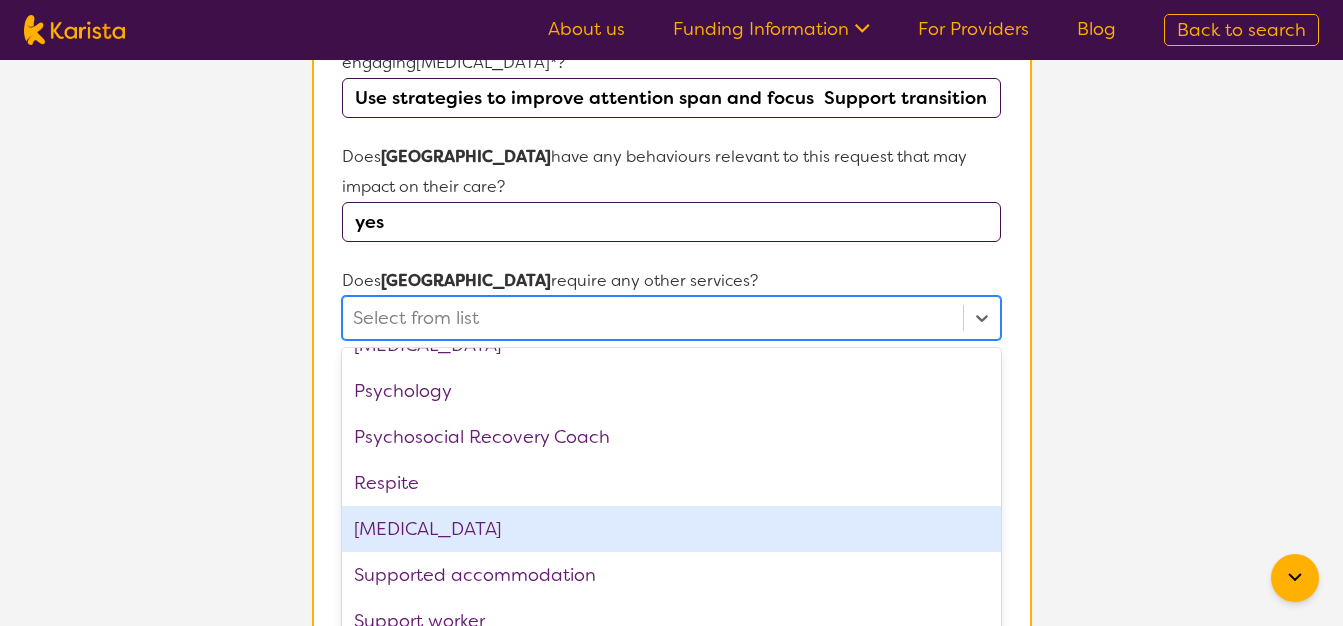 click on "[MEDICAL_DATA]" at bounding box center (671, 529) 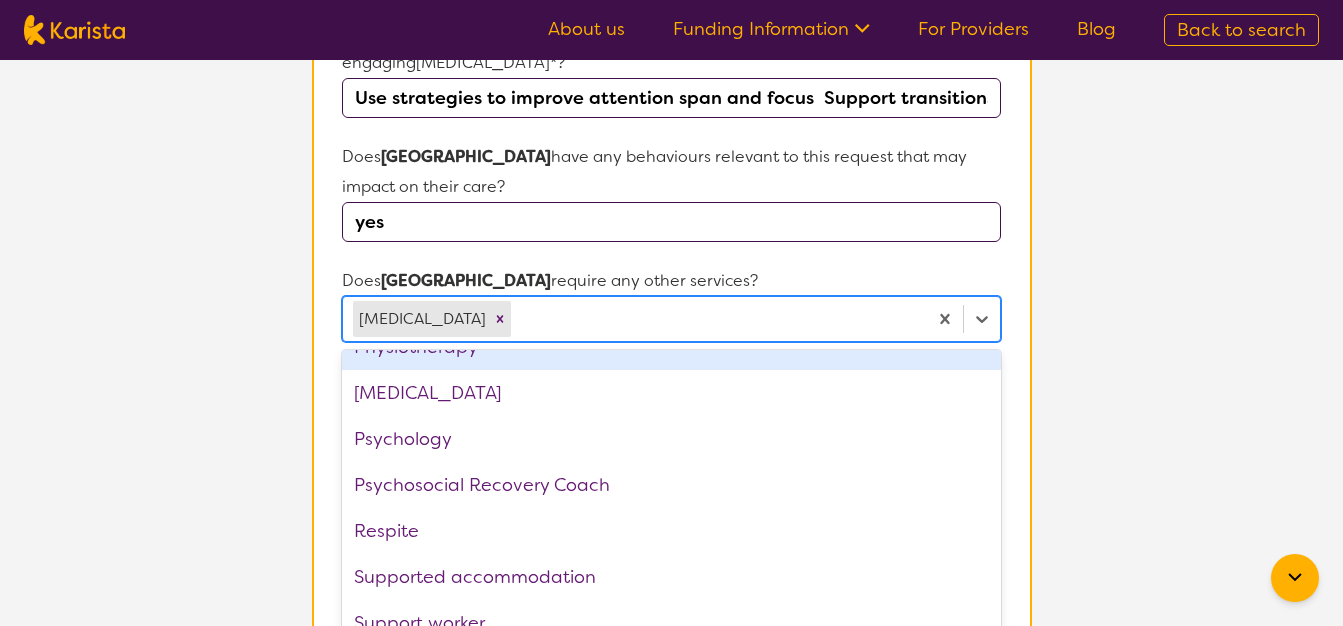 click on "Does  milan   require any other services?" at bounding box center [671, 281] 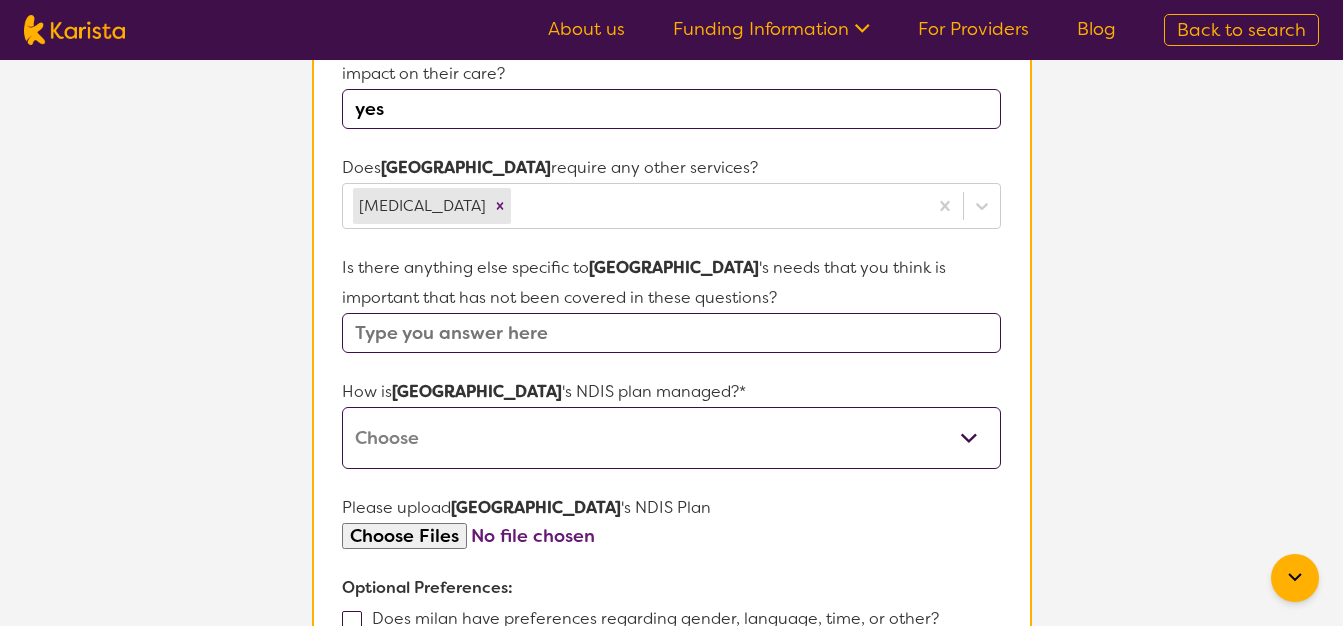 scroll, scrollTop: 912, scrollLeft: 0, axis: vertical 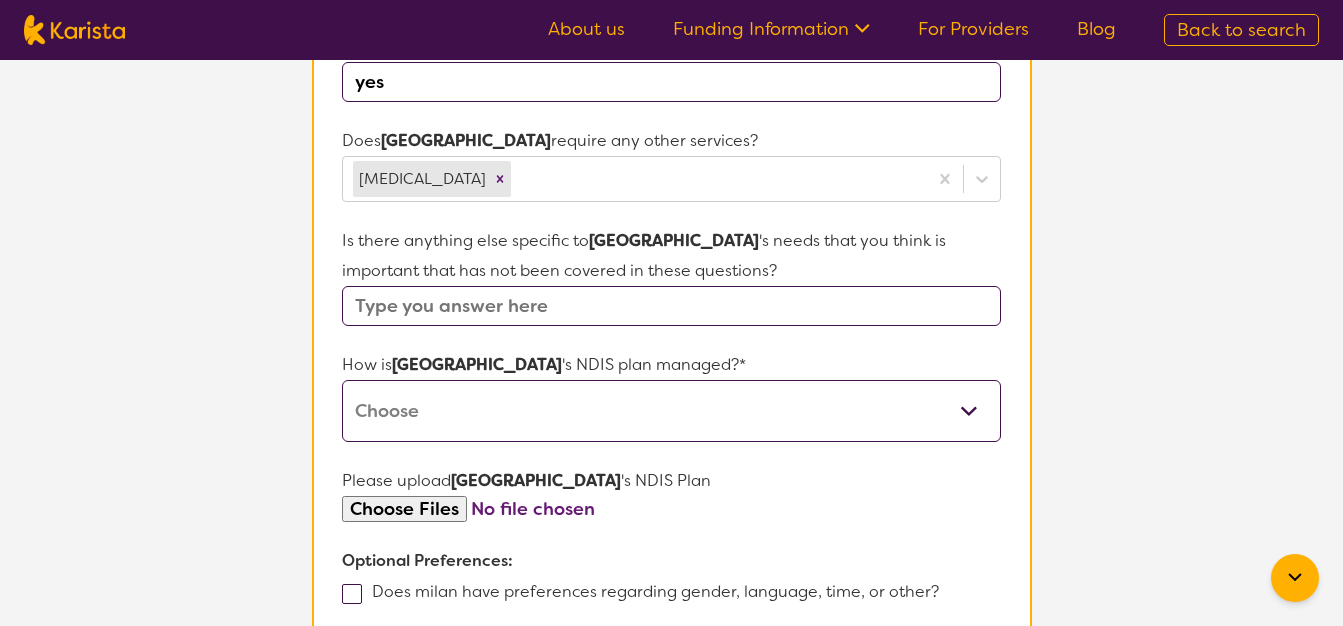 click at bounding box center (671, 306) 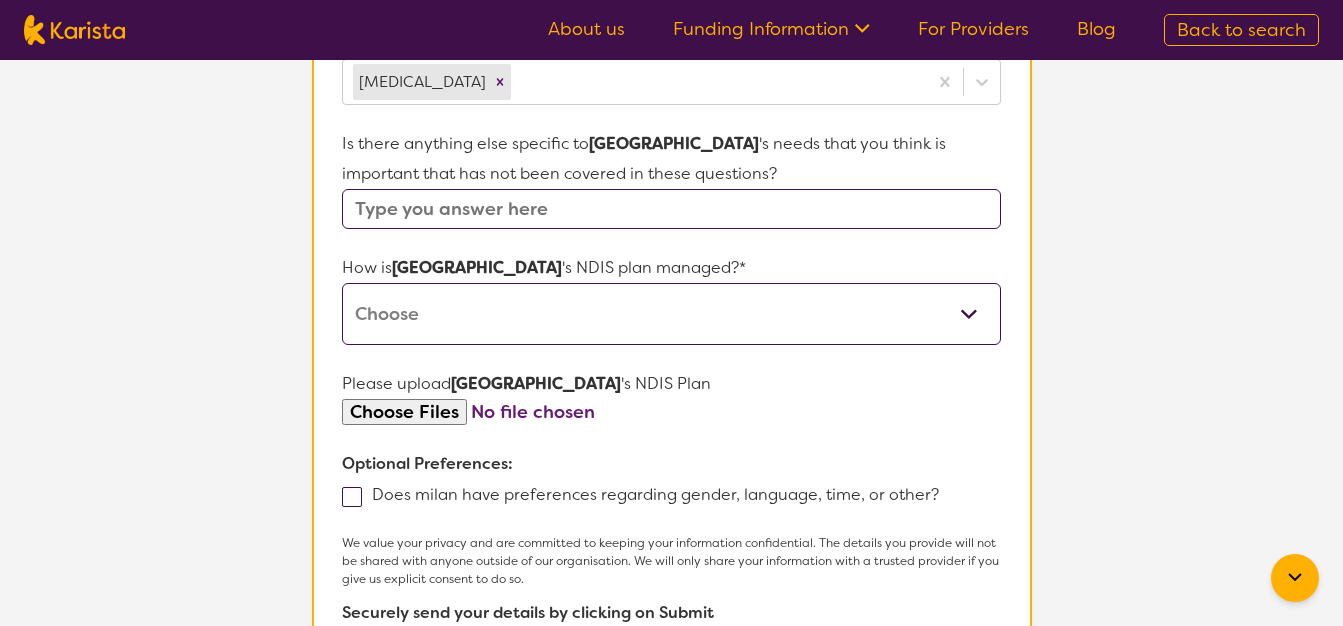 scroll, scrollTop: 1012, scrollLeft: 0, axis: vertical 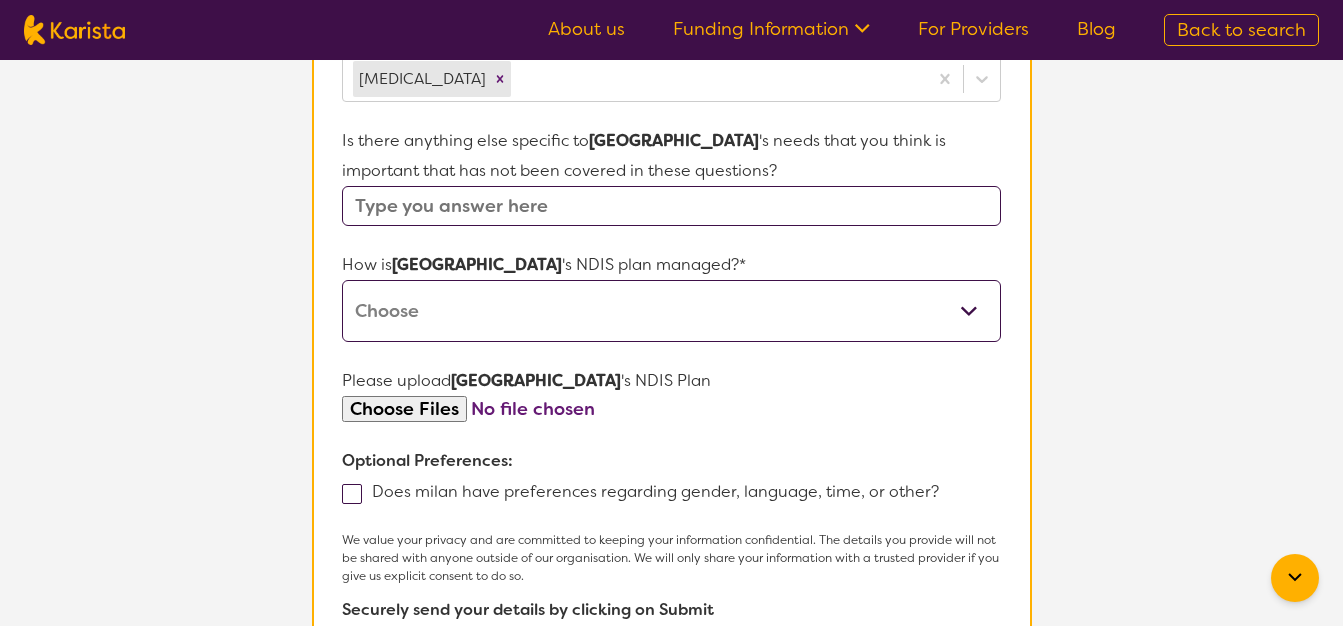 click on "Self-managed NDIS plan Managed by a registered plan management provider (not the NDIA) Agency-managed (by the NDIA) I'm not sure" at bounding box center [671, 311] 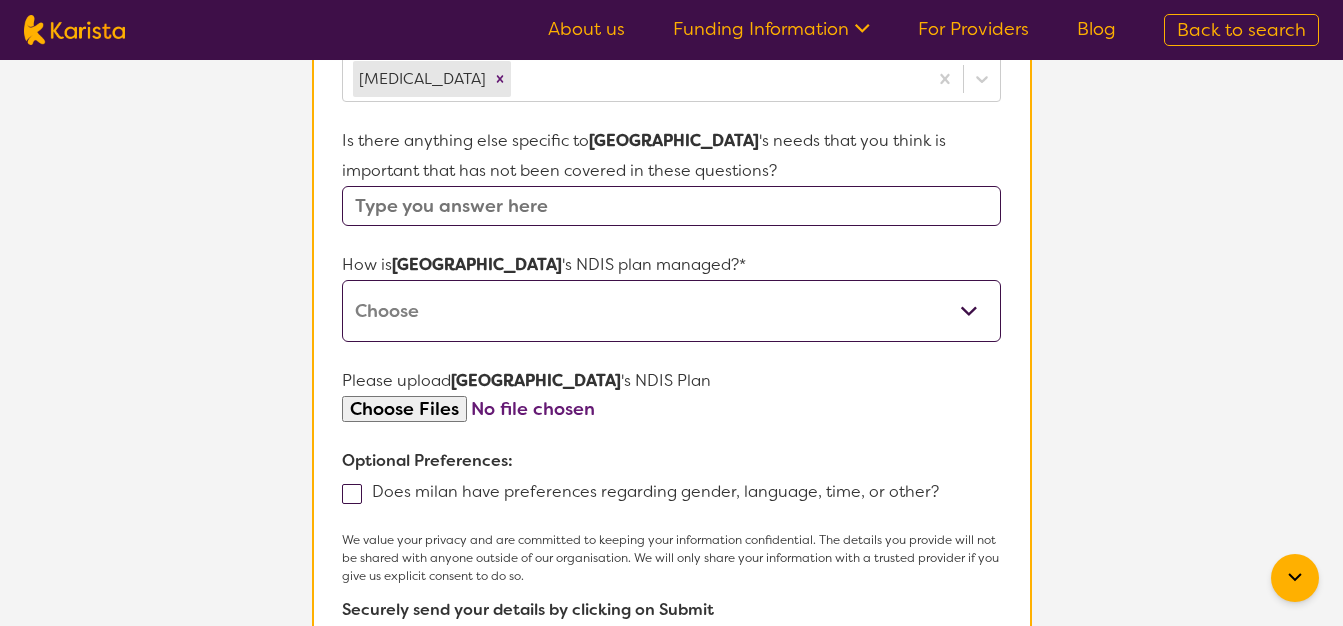select on "Agency Managed" 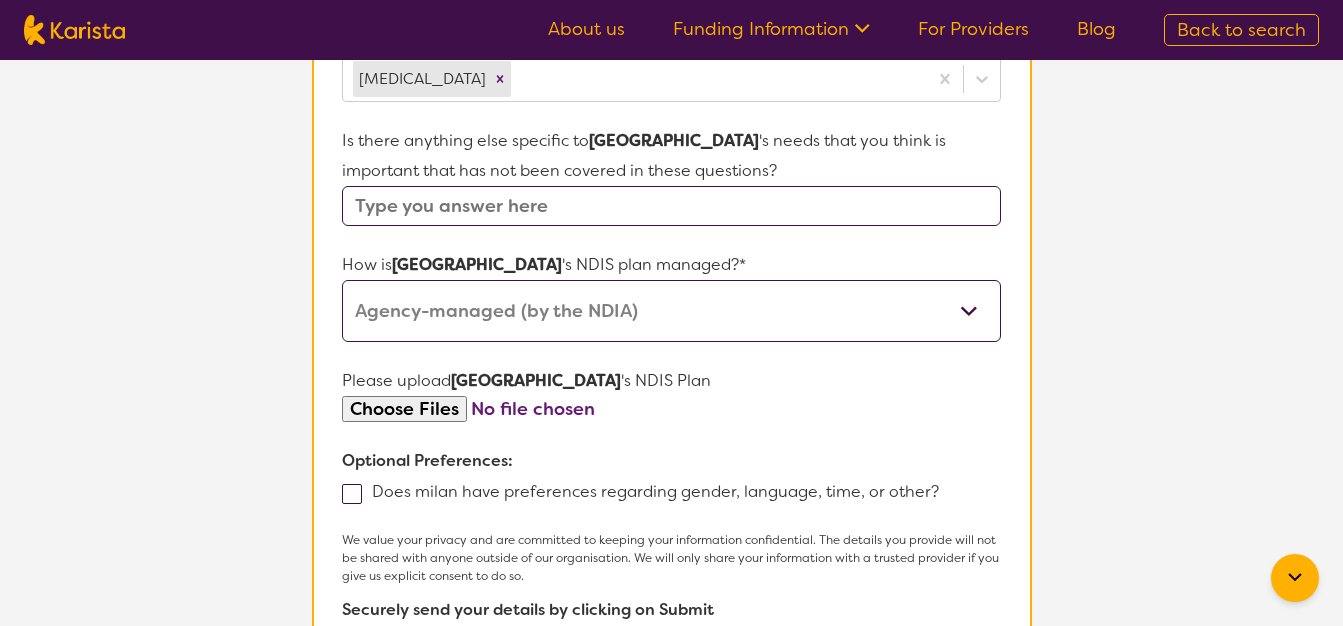 click on "Self-managed NDIS plan Managed by a registered plan management provider (not the NDIA) Agency-managed (by the NDIA) I'm not sure" at bounding box center [671, 311] 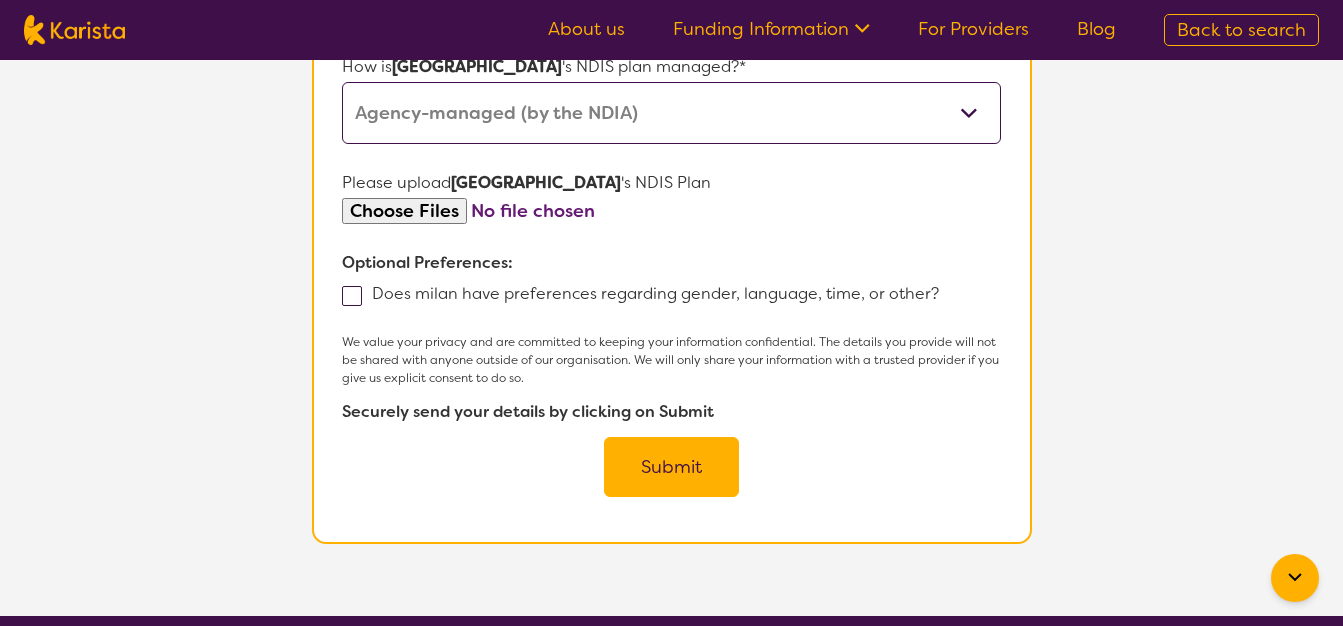 scroll, scrollTop: 1219, scrollLeft: 0, axis: vertical 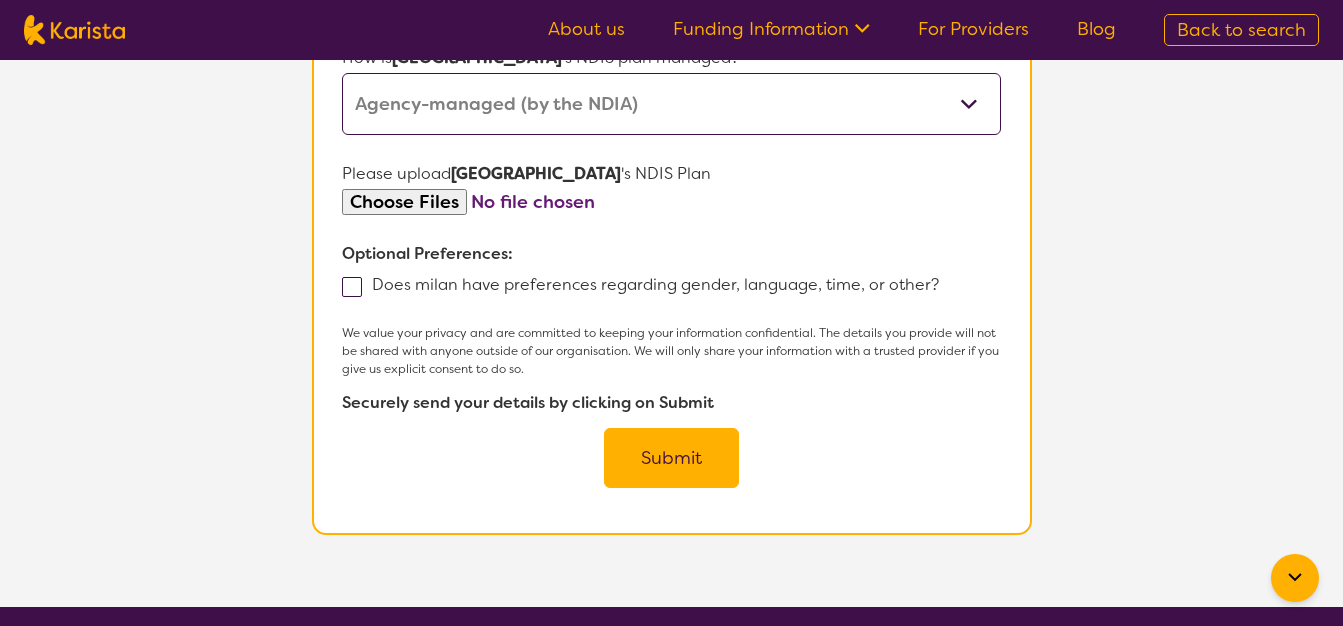 click at bounding box center [352, 287] 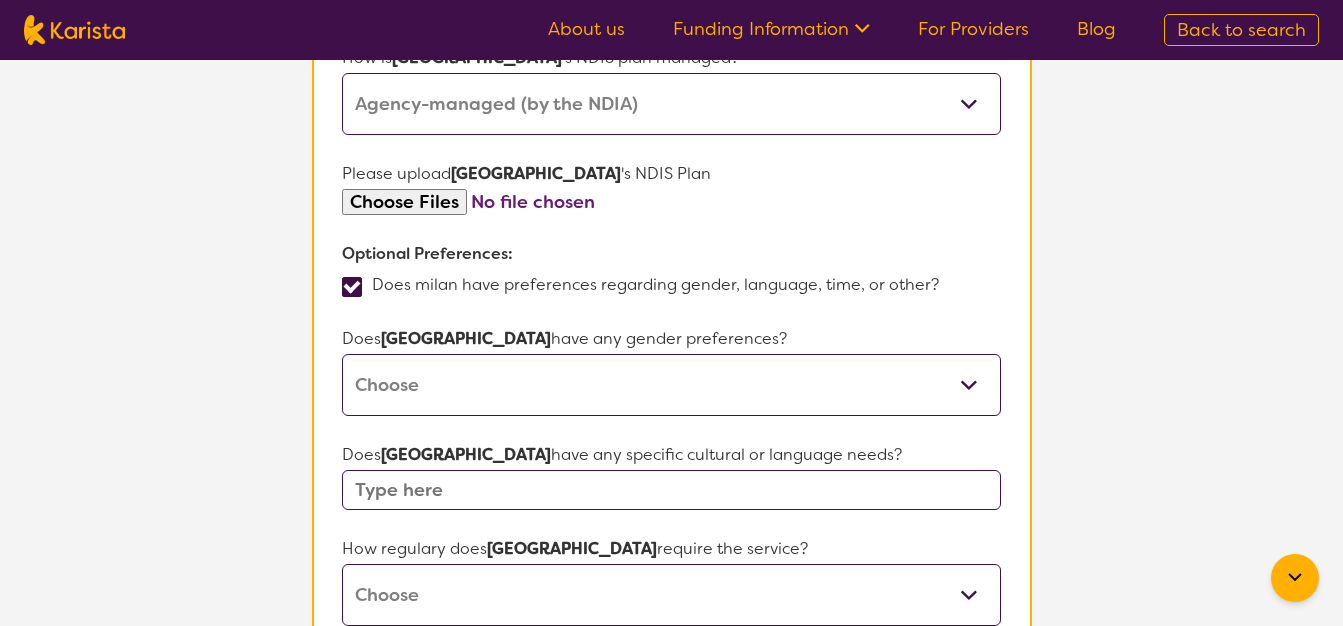 click at bounding box center [352, 287] 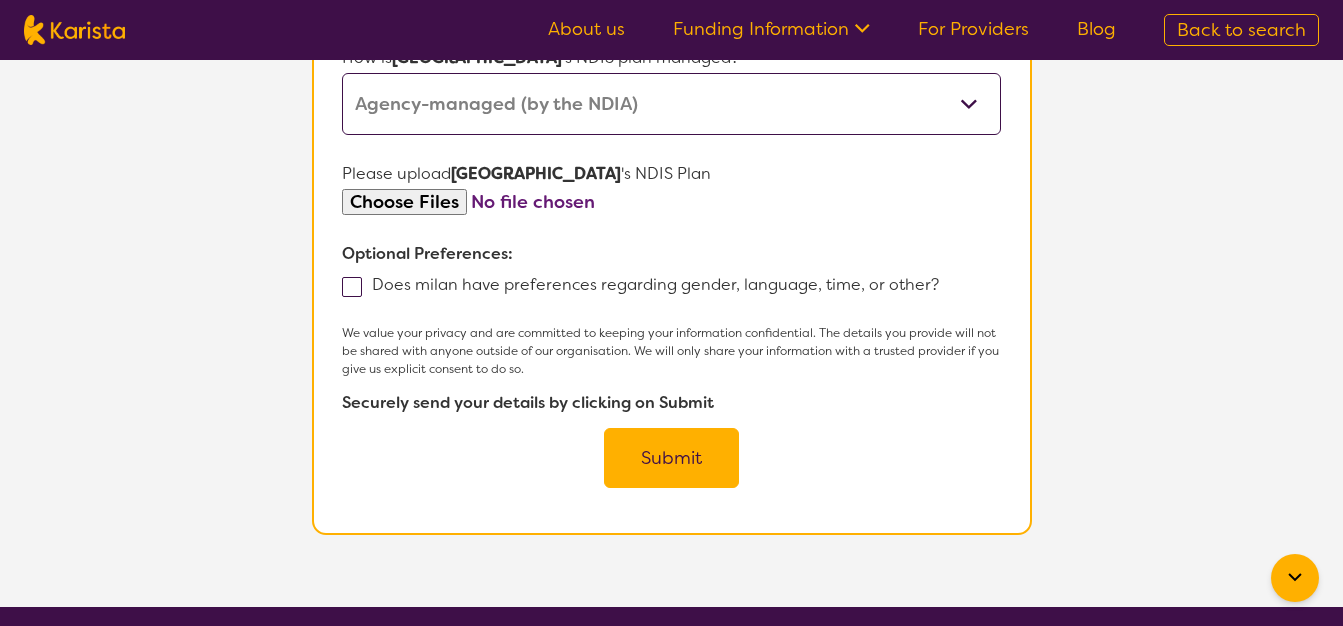 click on "Submit" at bounding box center [671, 458] 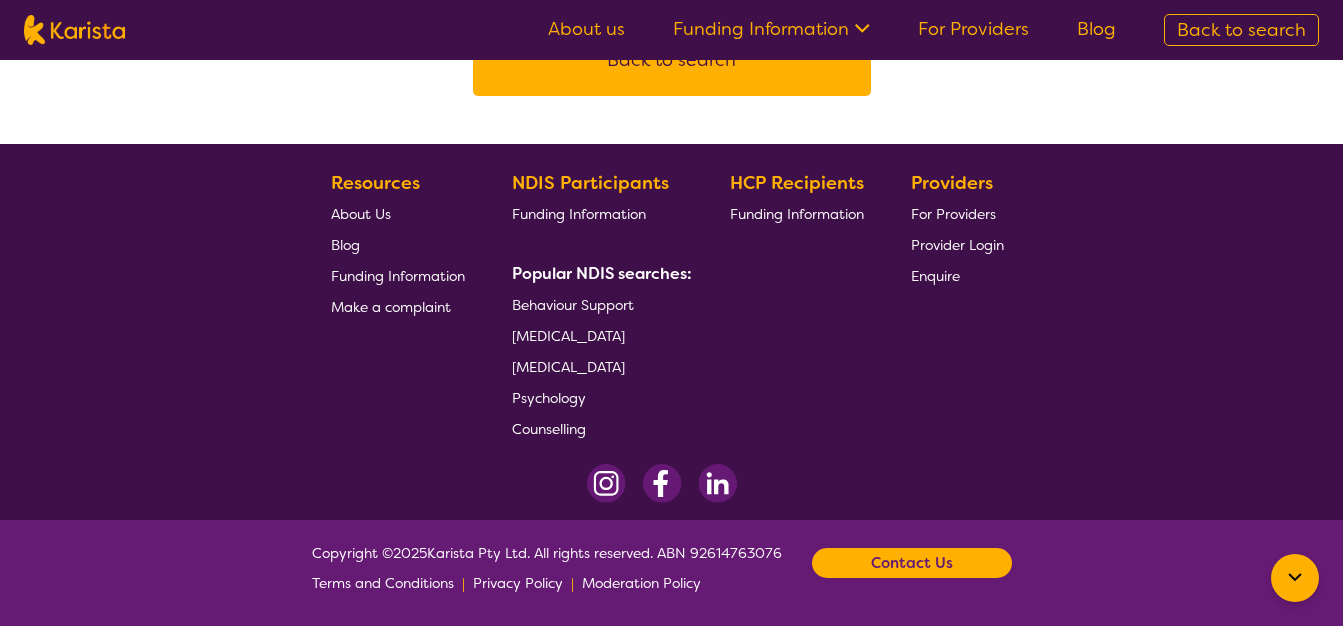 scroll, scrollTop: 0, scrollLeft: 0, axis: both 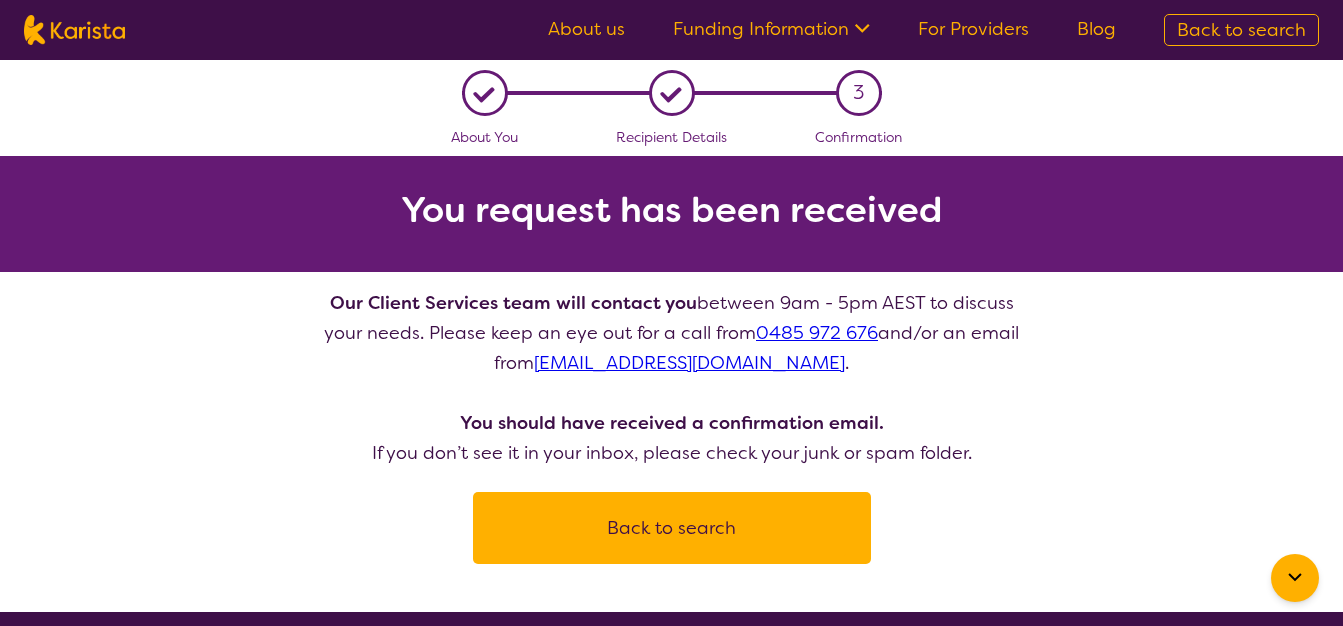 click on "Back to search" at bounding box center [672, 528] 